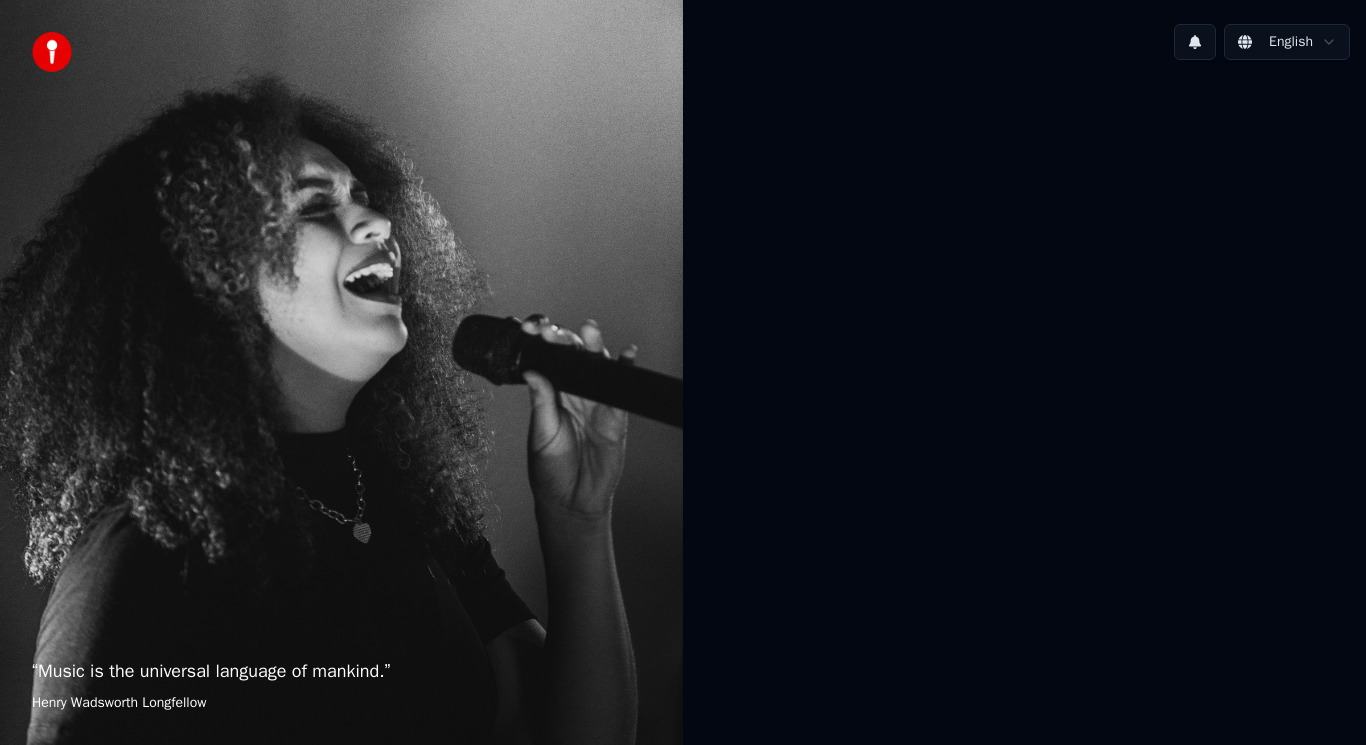 scroll, scrollTop: 0, scrollLeft: 0, axis: both 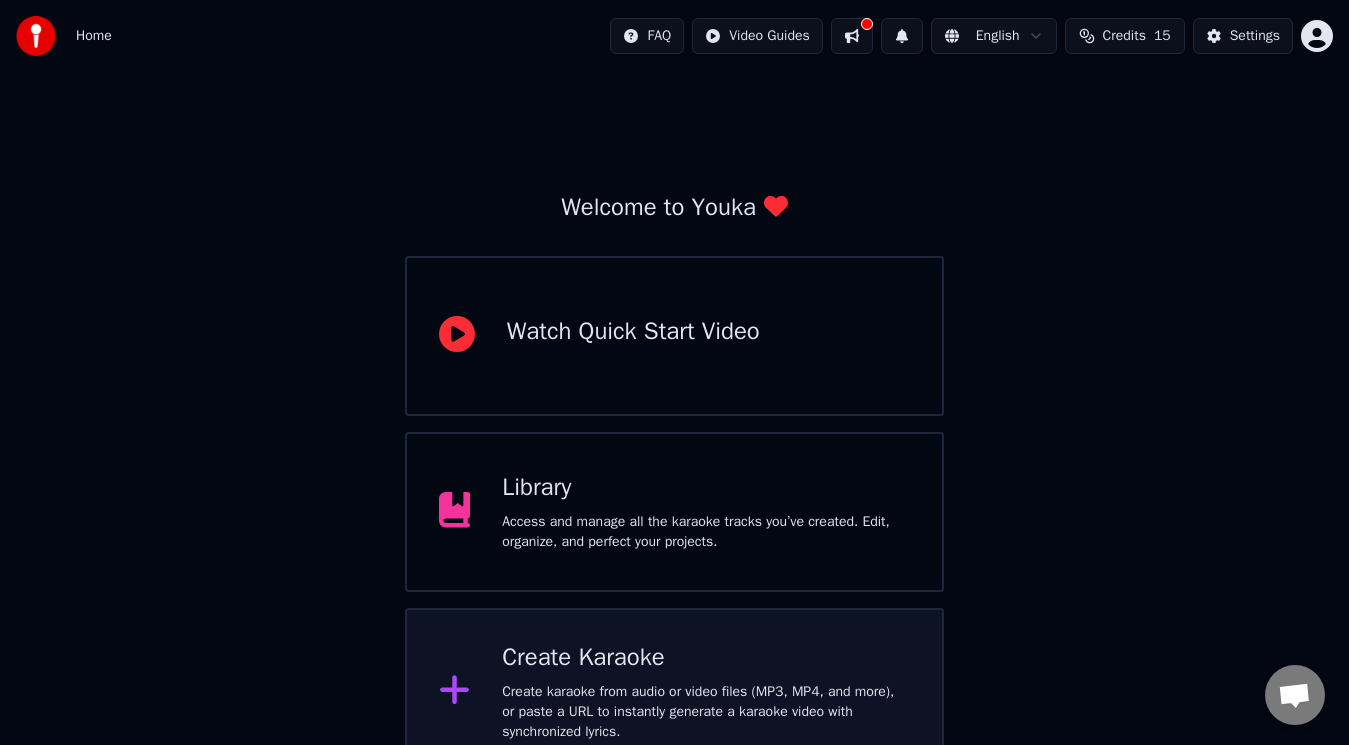 click on "Create Karaoke Create karaoke from audio or video files (MP3, MP4, and more), or paste a URL to instantly generate a karaoke video with synchronized lyrics." at bounding box center (675, 692) 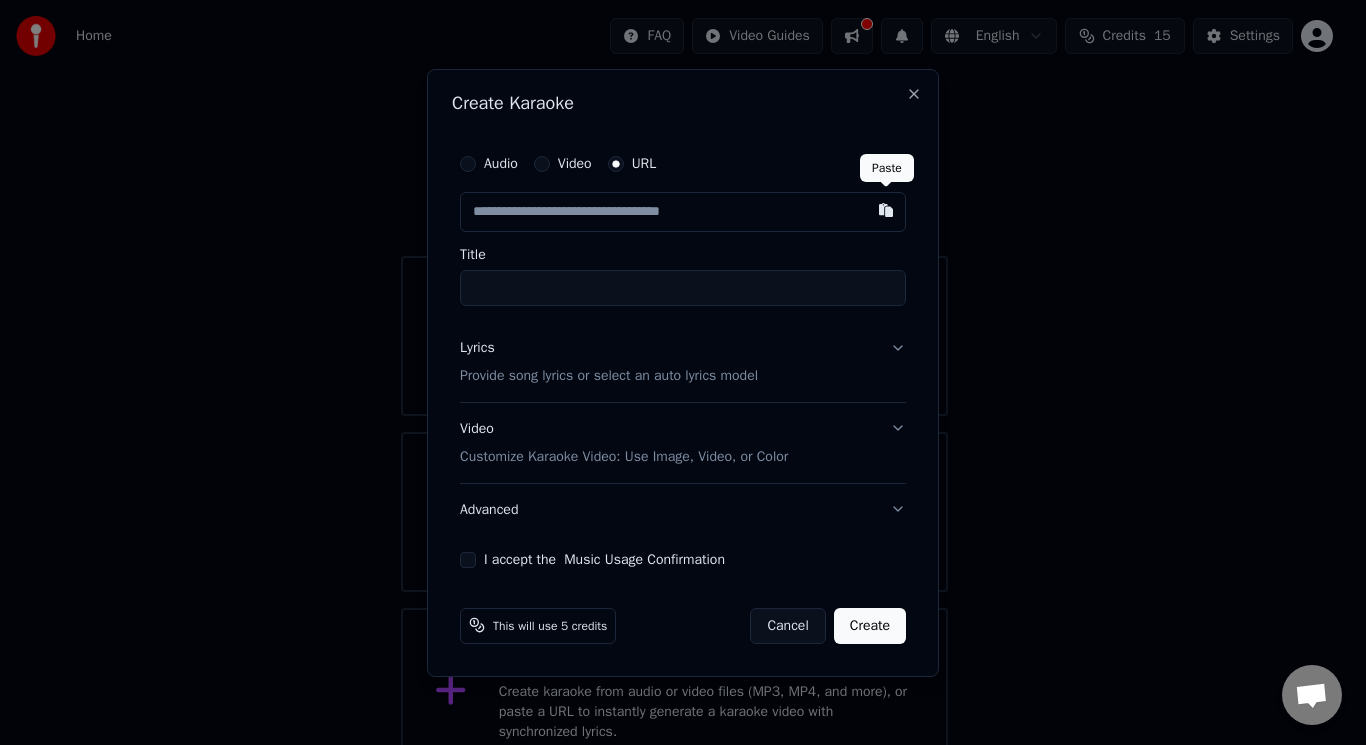 click at bounding box center (886, 210) 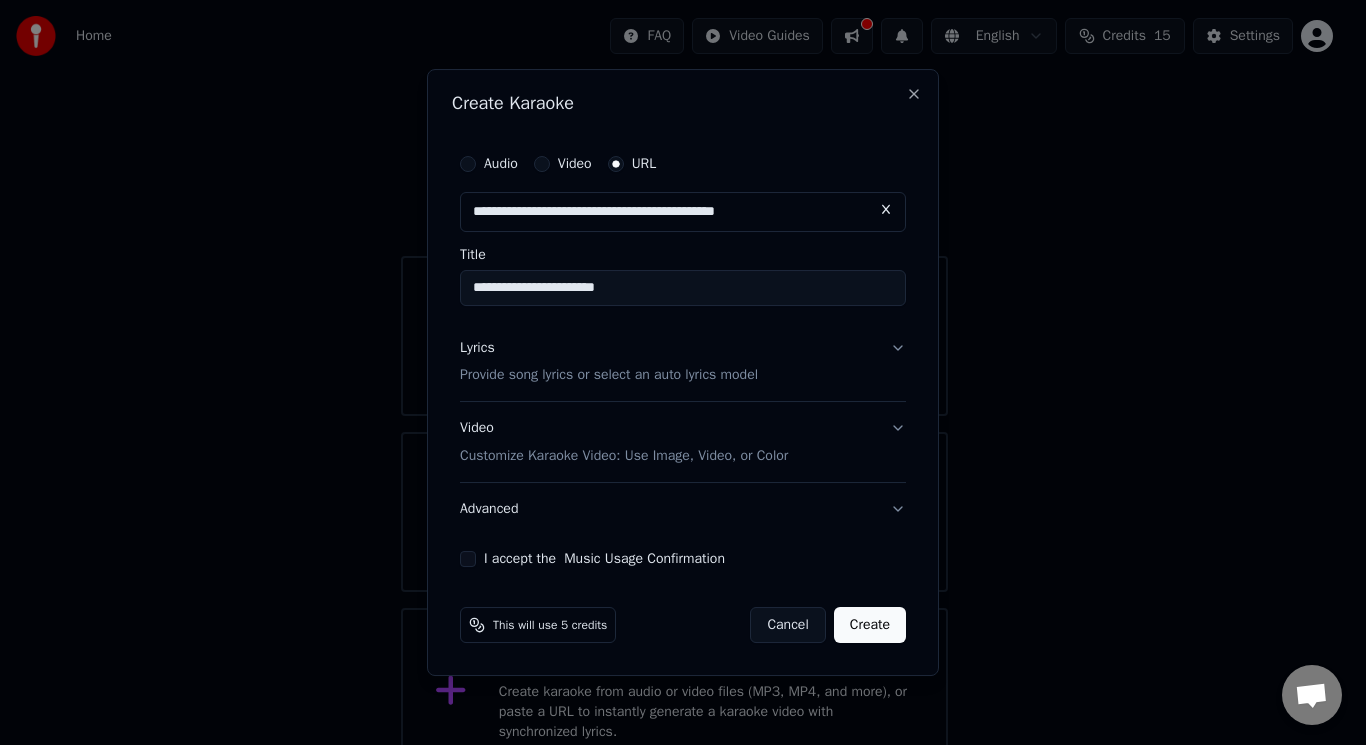drag, startPoint x: 599, startPoint y: 289, endPoint x: 673, endPoint y: 289, distance: 74 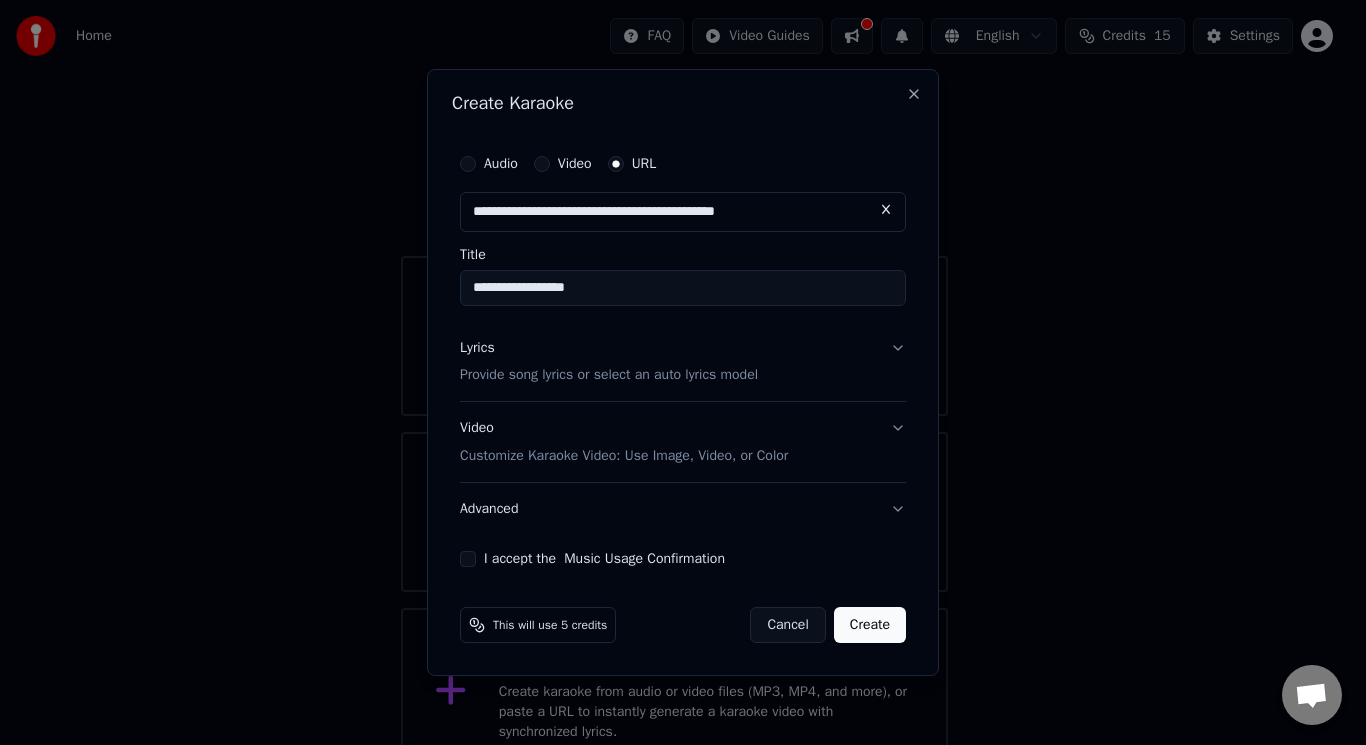 click on "**********" at bounding box center (683, 288) 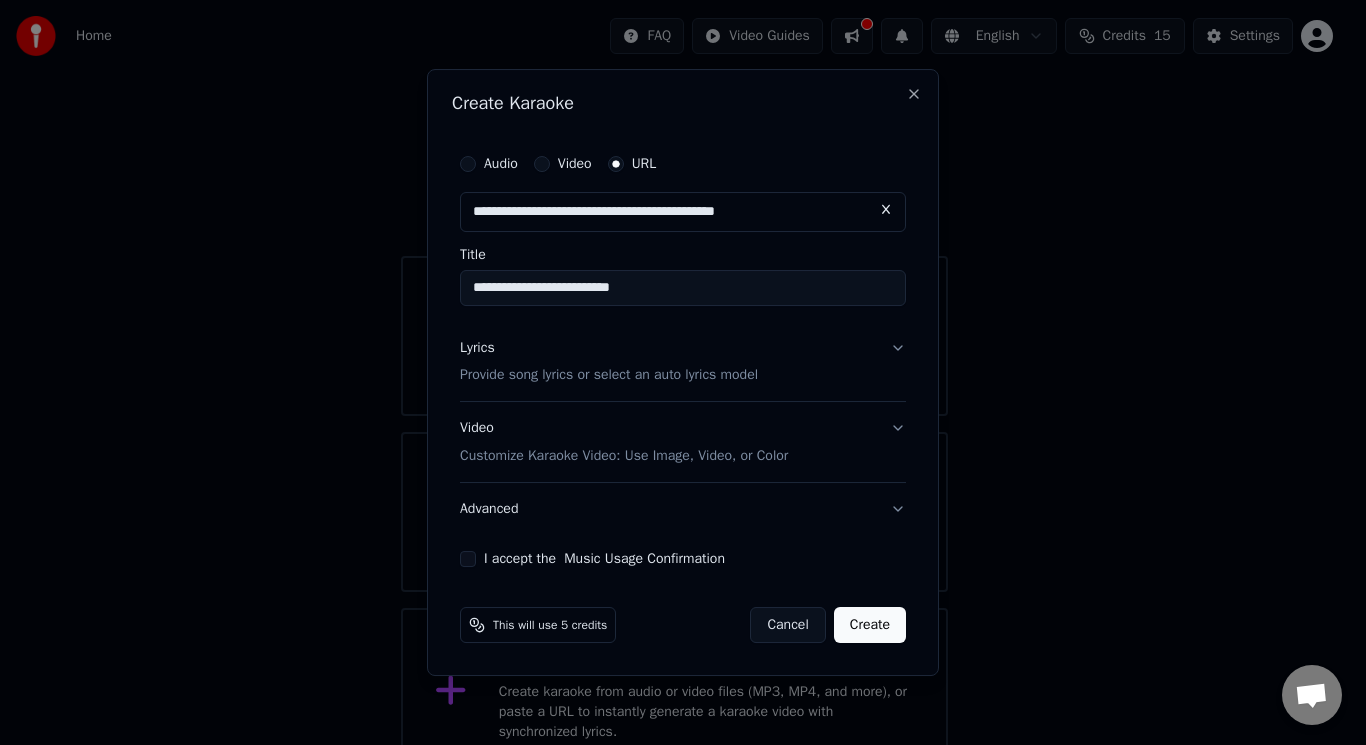 click on "**********" at bounding box center [683, 288] 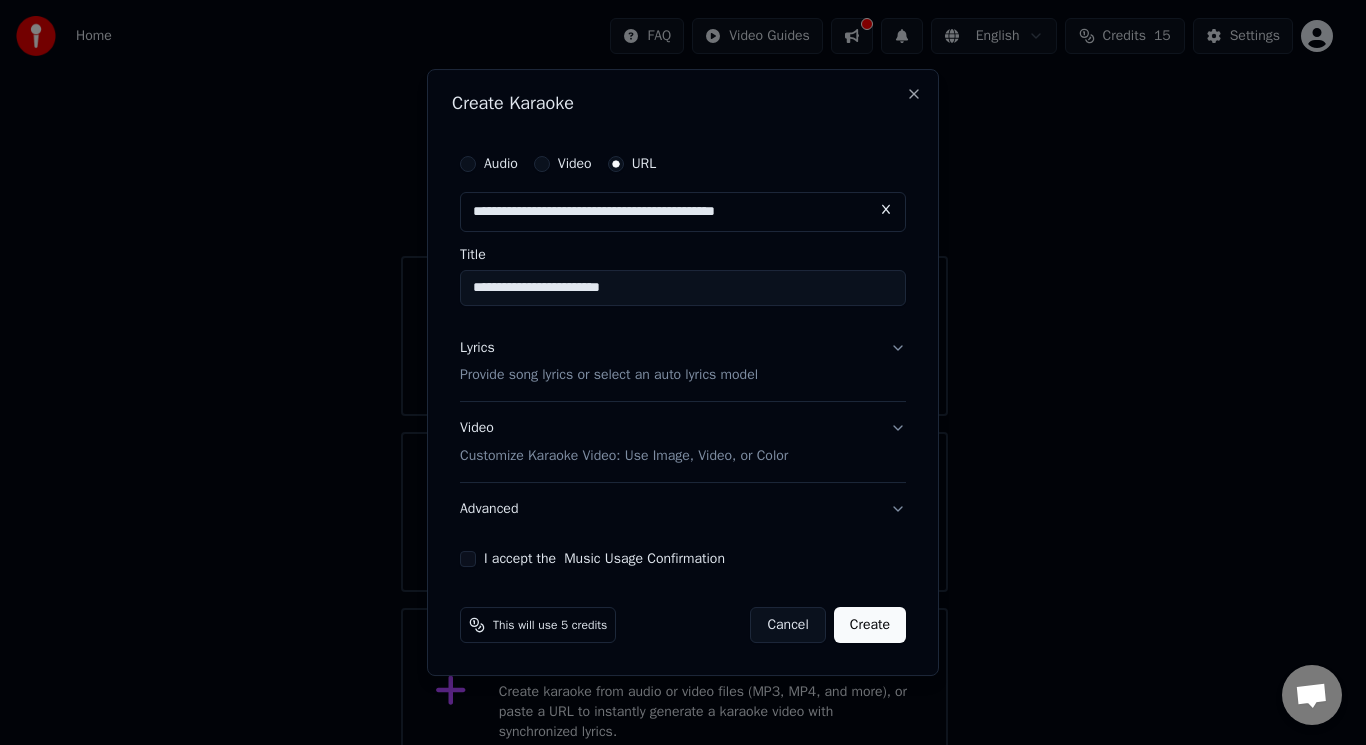 type on "**********" 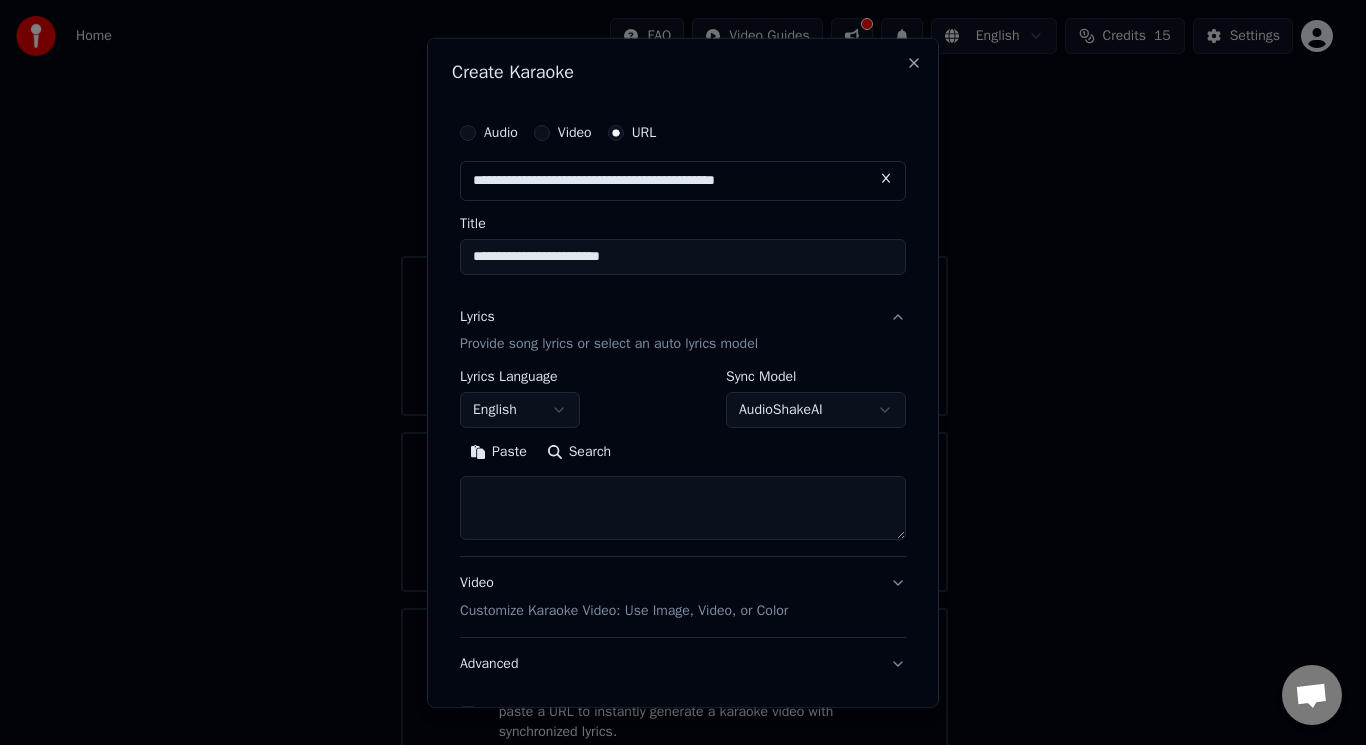click on "**********" at bounding box center [683, 372] 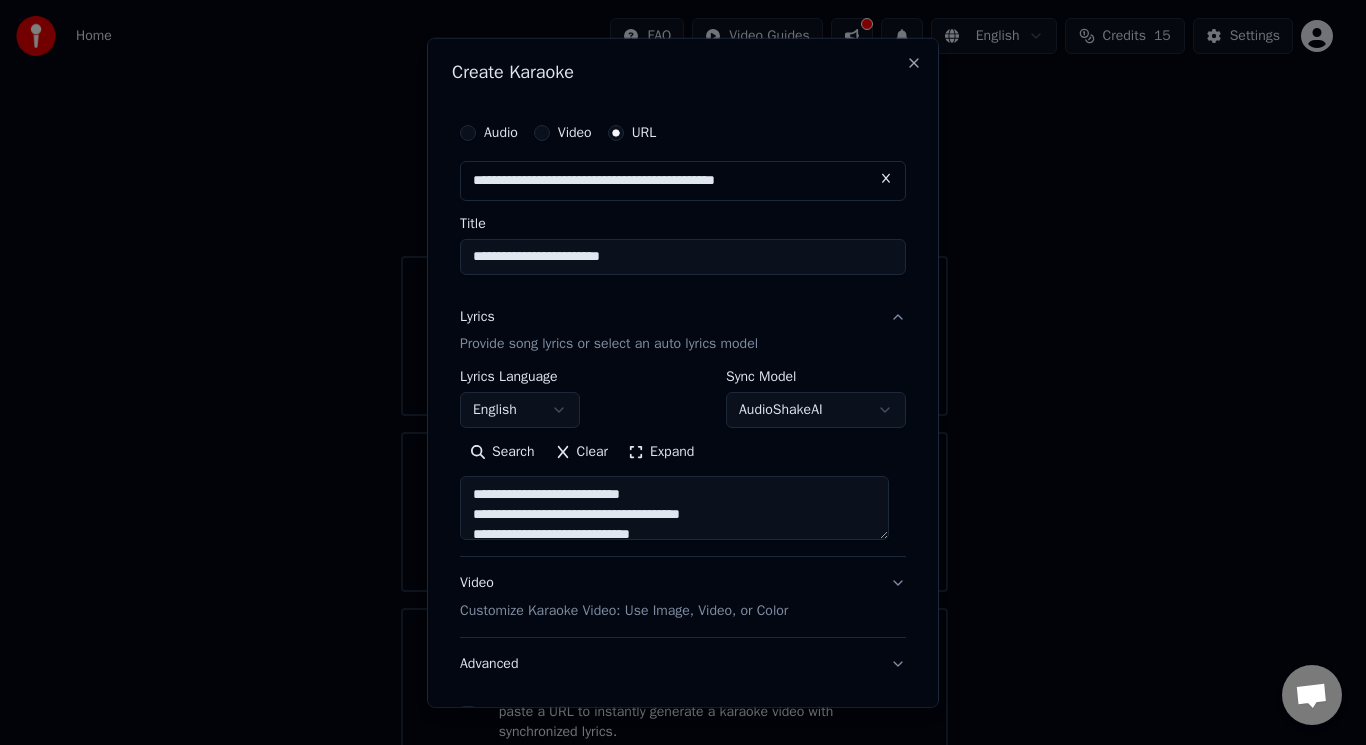 click on "Expand" at bounding box center (661, 452) 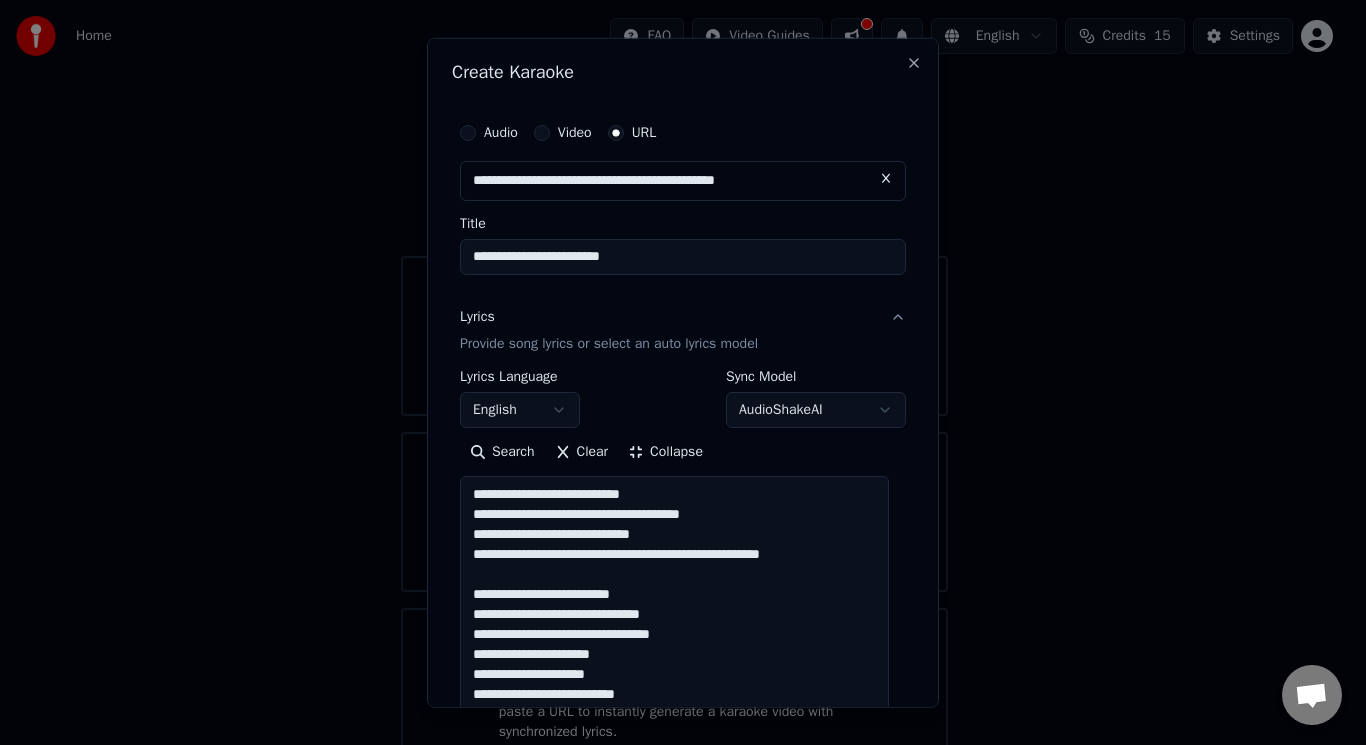 click on "Collapse" at bounding box center [665, 452] 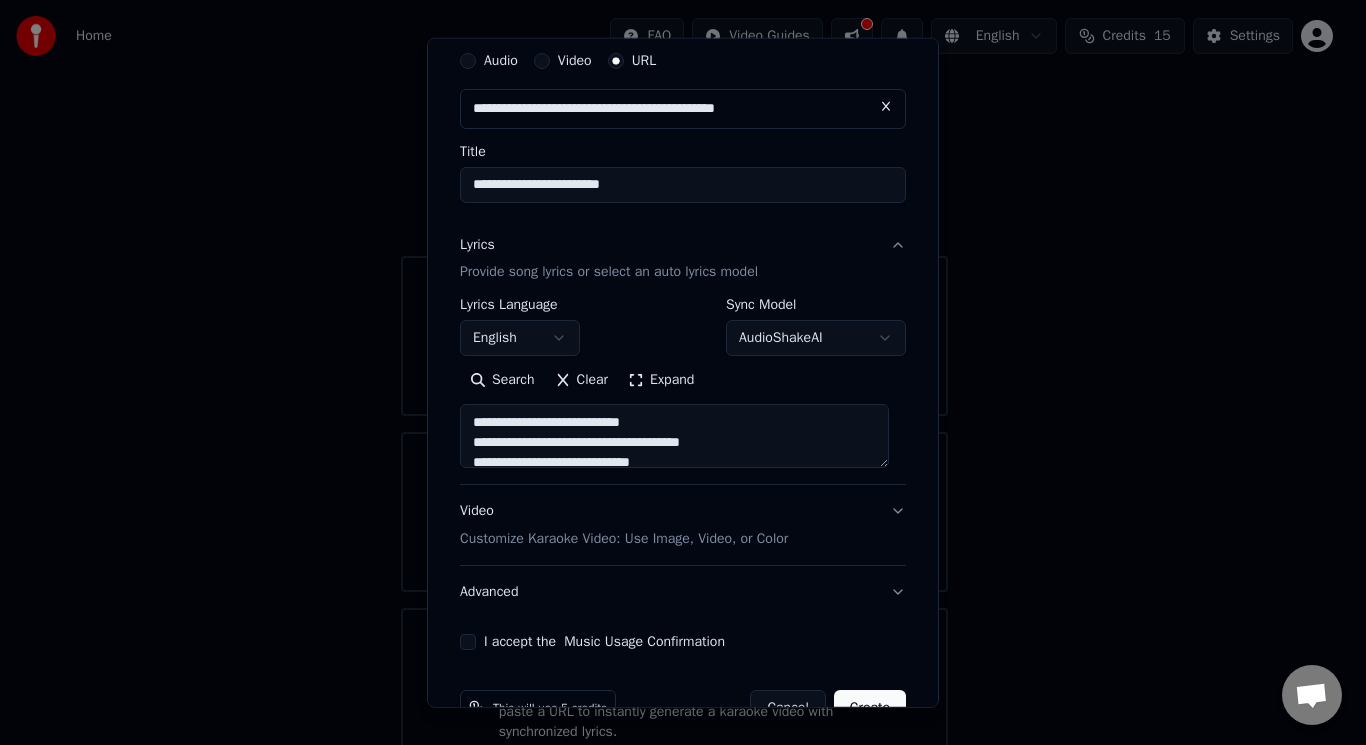 scroll, scrollTop: 123, scrollLeft: 0, axis: vertical 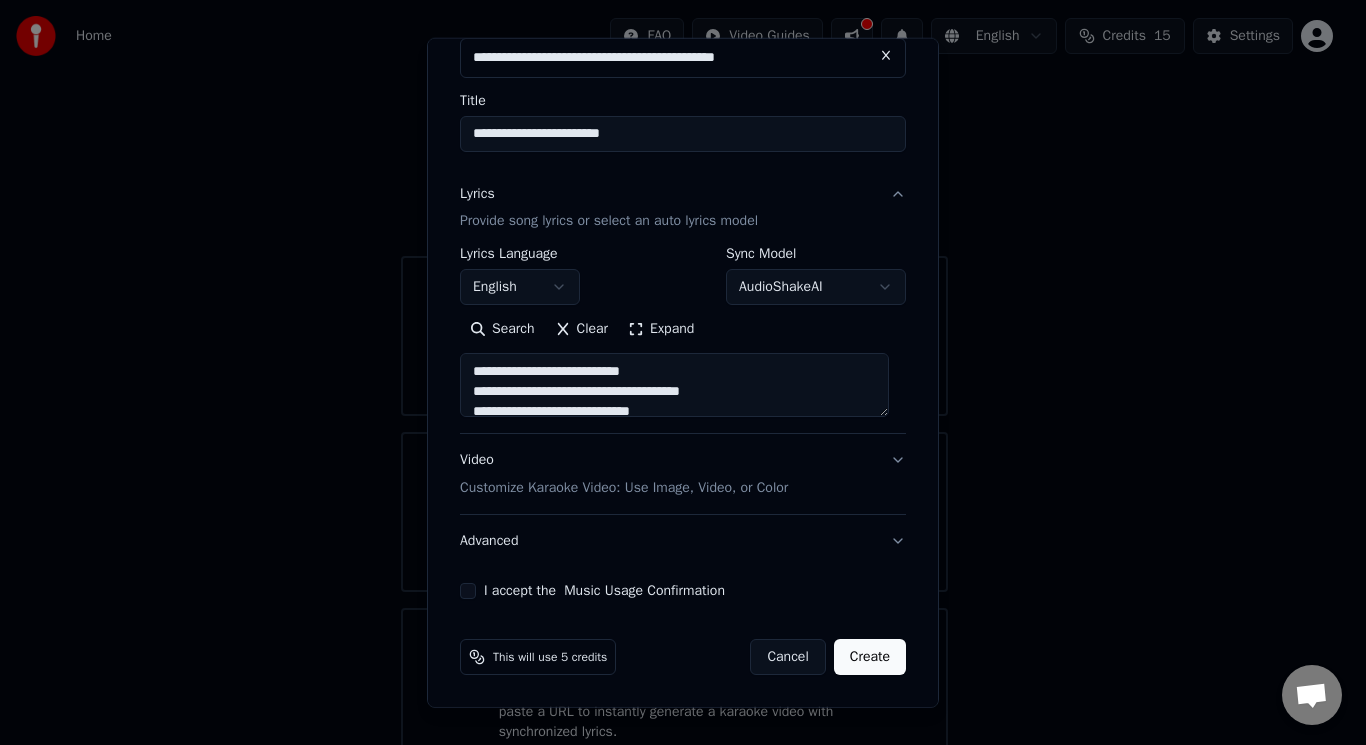 click on "I accept the   Music Usage Confirmation" at bounding box center (468, 591) 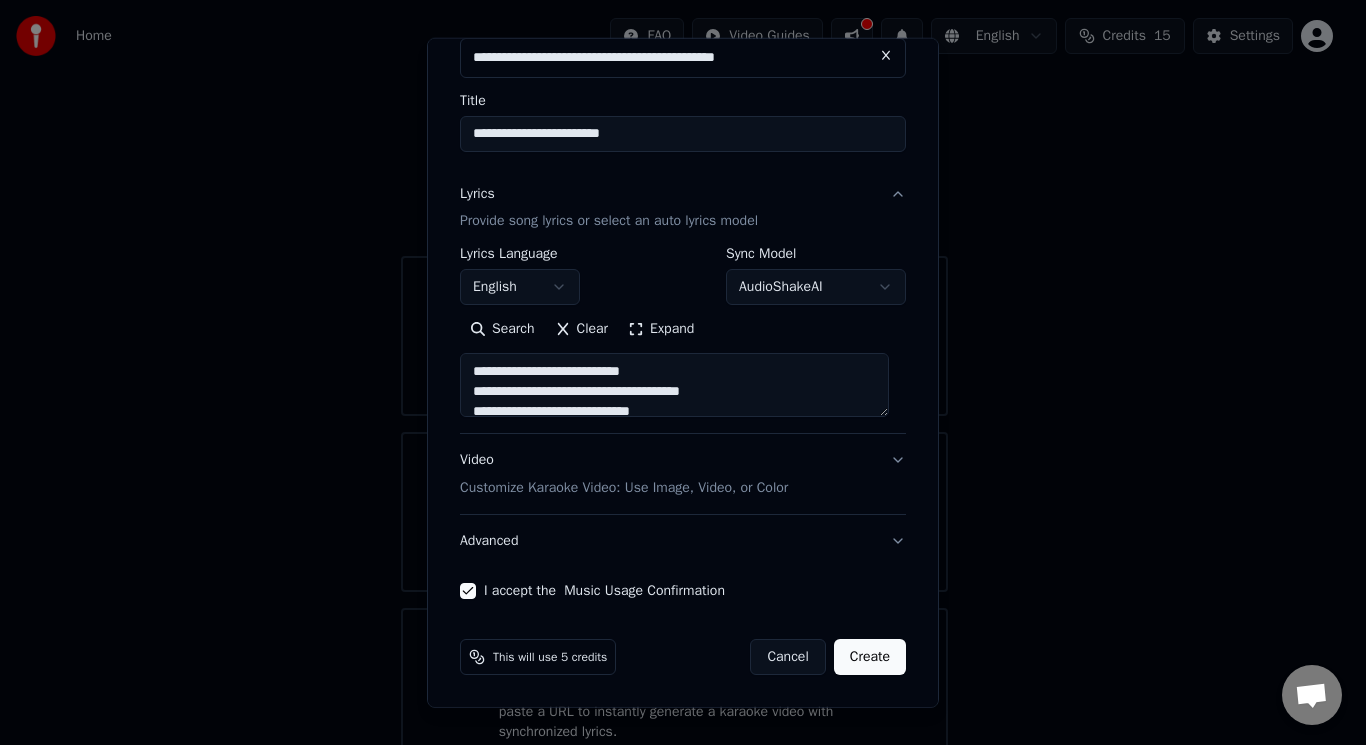 click on "Video Customize Karaoke Video: Use Image, Video, or Color" at bounding box center [683, 474] 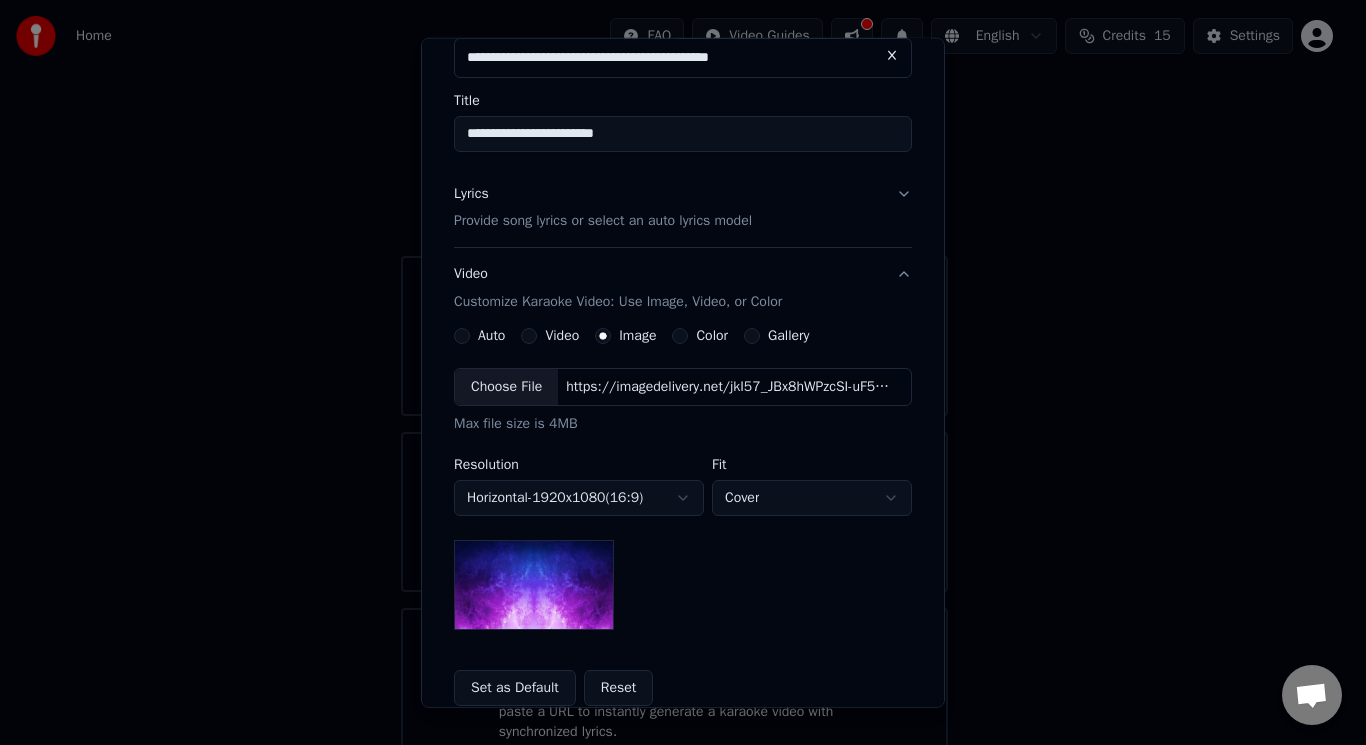 click at bounding box center (534, 585) 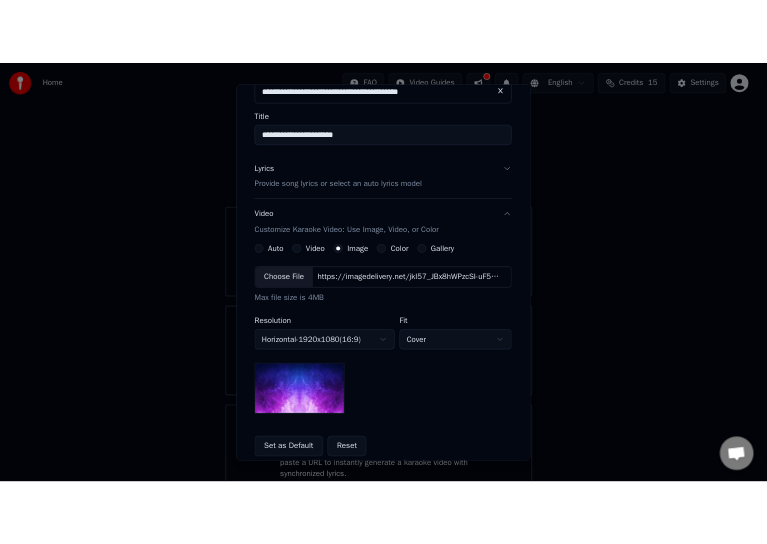 scroll, scrollTop: 331, scrollLeft: 0, axis: vertical 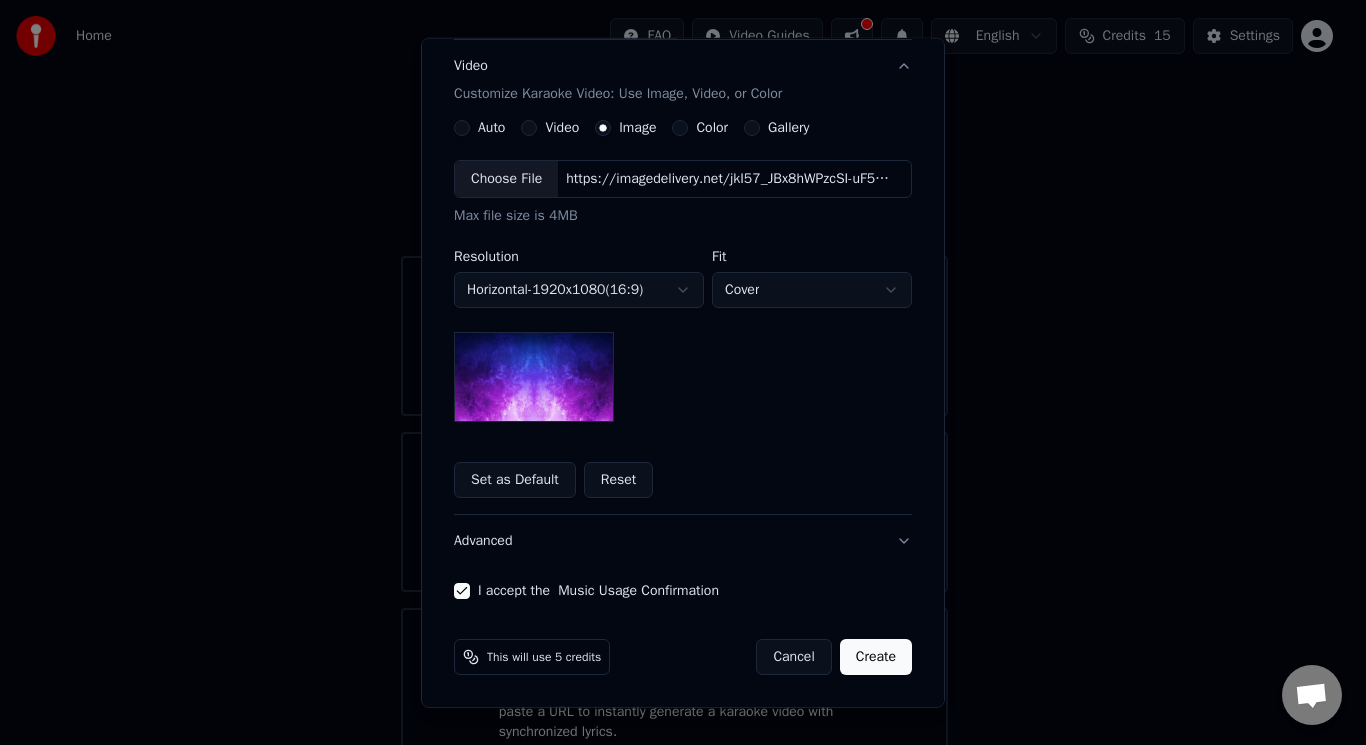 click on "Create" at bounding box center (876, 657) 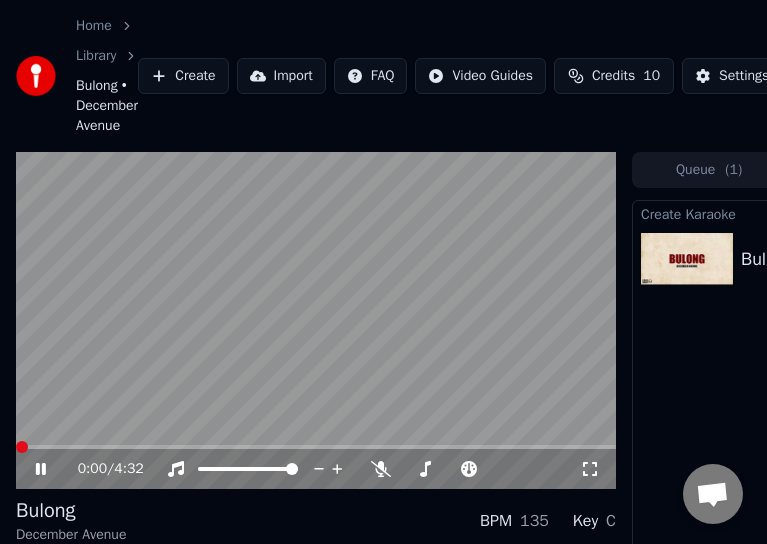 click at bounding box center (22, 447) 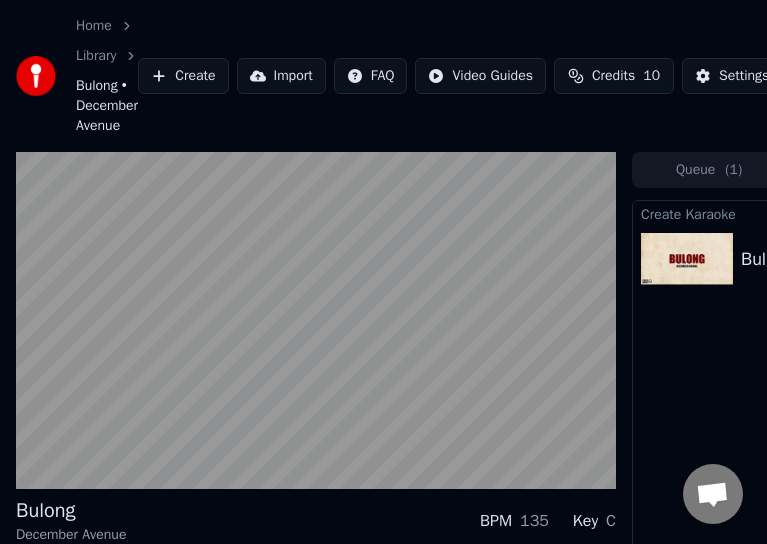 scroll, scrollTop: 133, scrollLeft: 0, axis: vertical 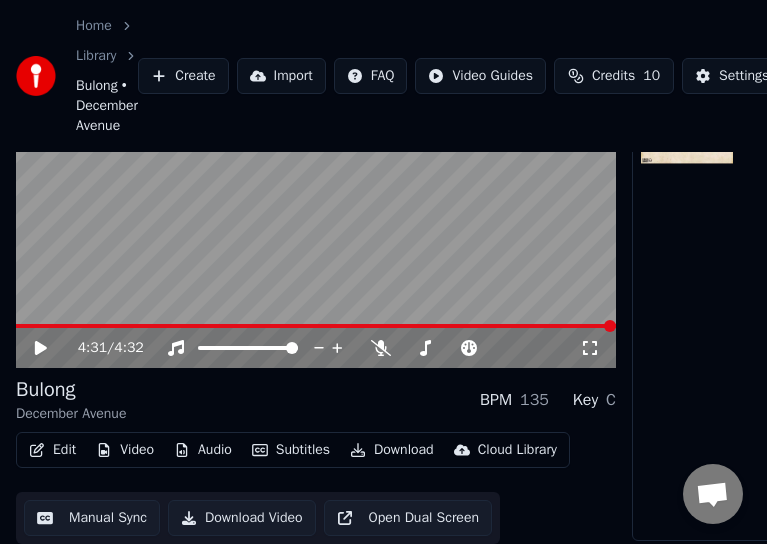 click on "Download Video" at bounding box center [242, 518] 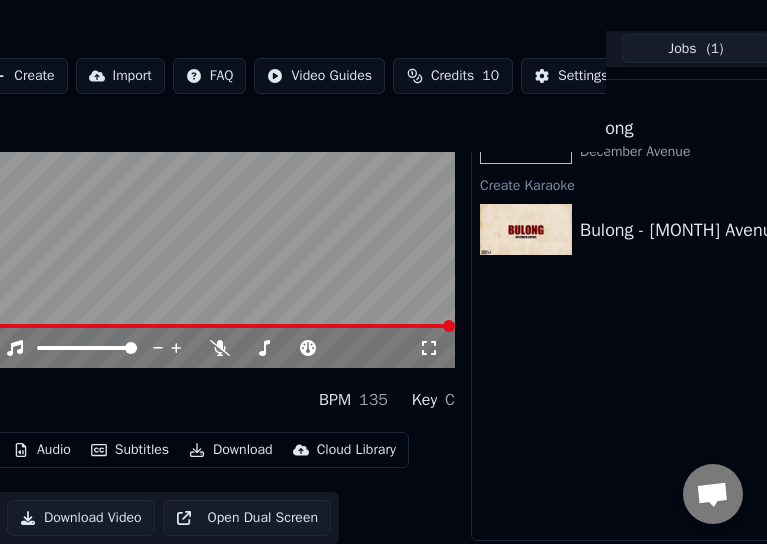 scroll, scrollTop: 133, scrollLeft: 315, axis: both 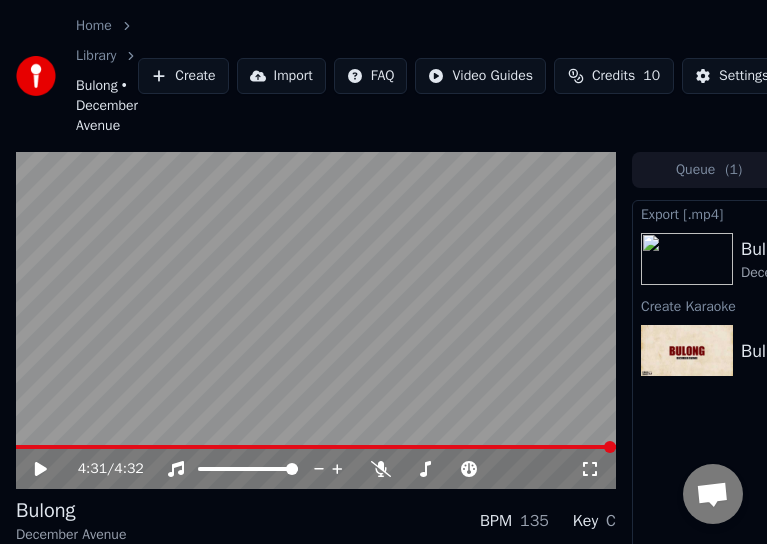 click at bounding box center [41, 469] 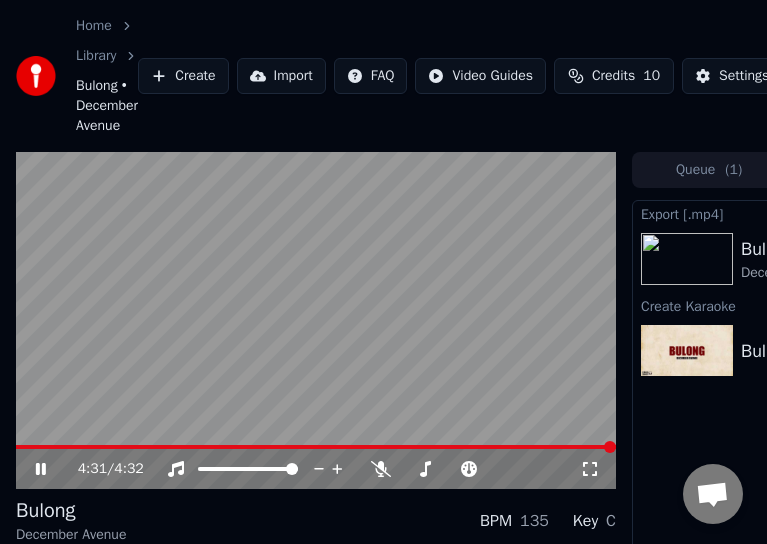 click at bounding box center [55, 469] 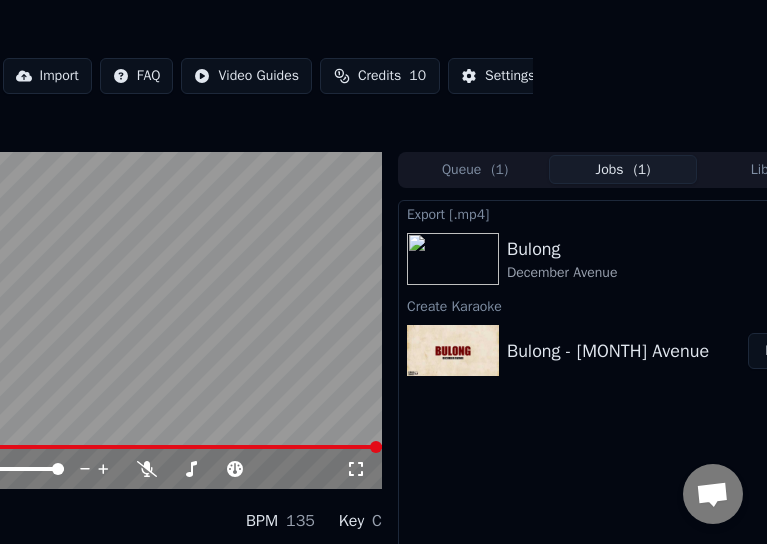 scroll, scrollTop: 0, scrollLeft: 294, axis: horizontal 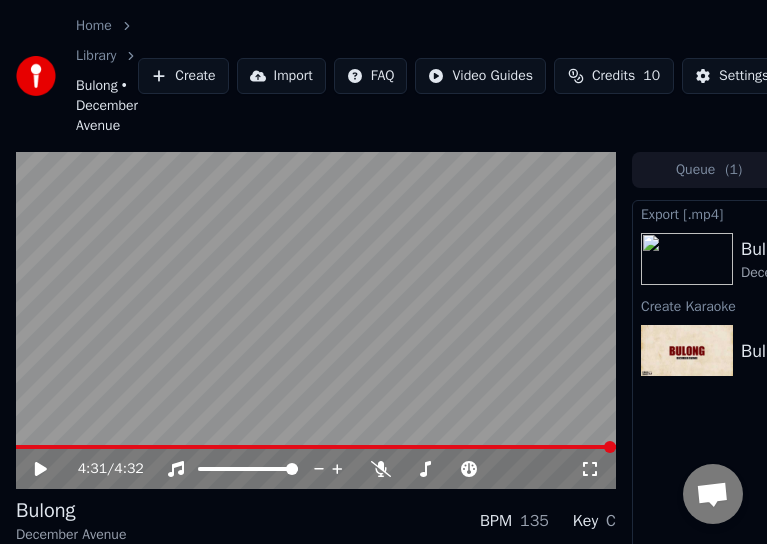 click at bounding box center [55, 469] 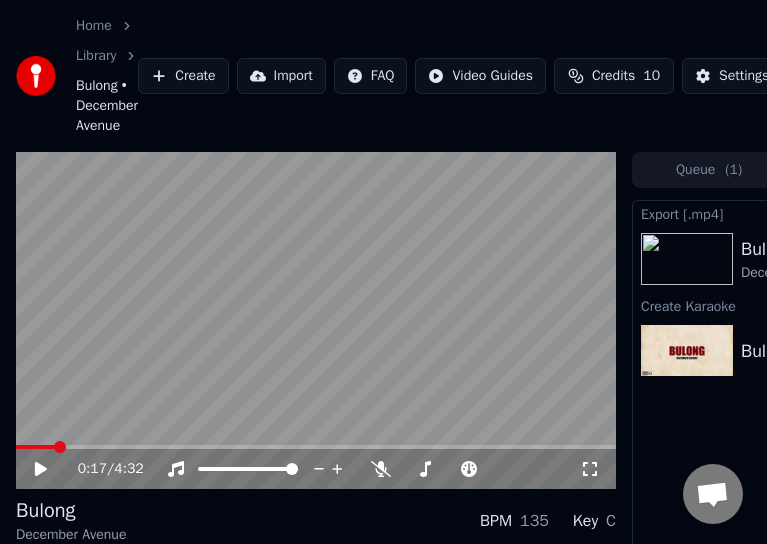 scroll, scrollTop: 133, scrollLeft: 0, axis: vertical 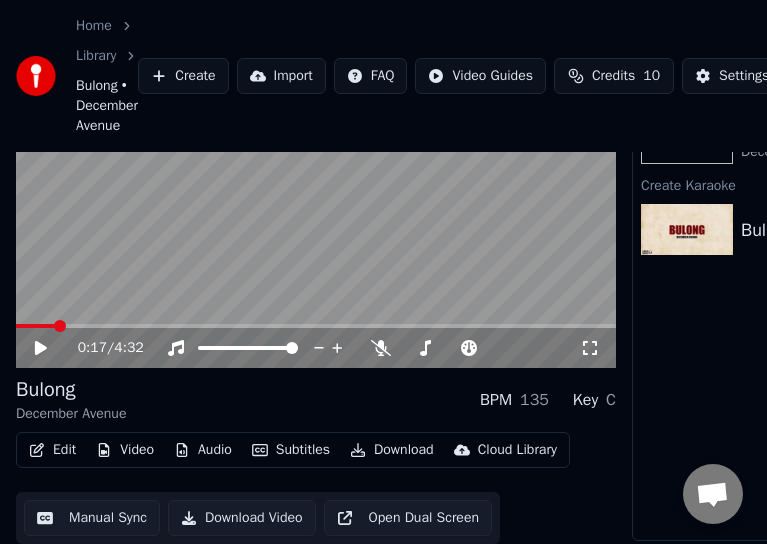 click on "Create" at bounding box center (183, 76) 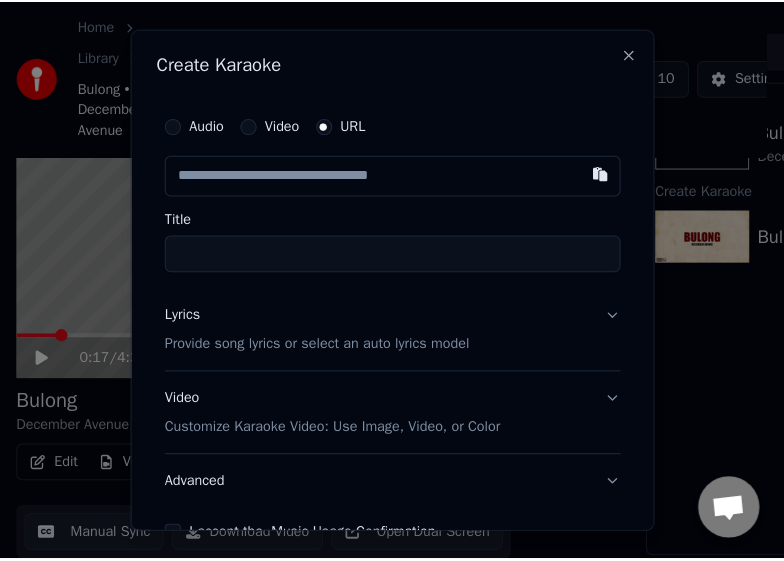 scroll, scrollTop: 116, scrollLeft: 0, axis: vertical 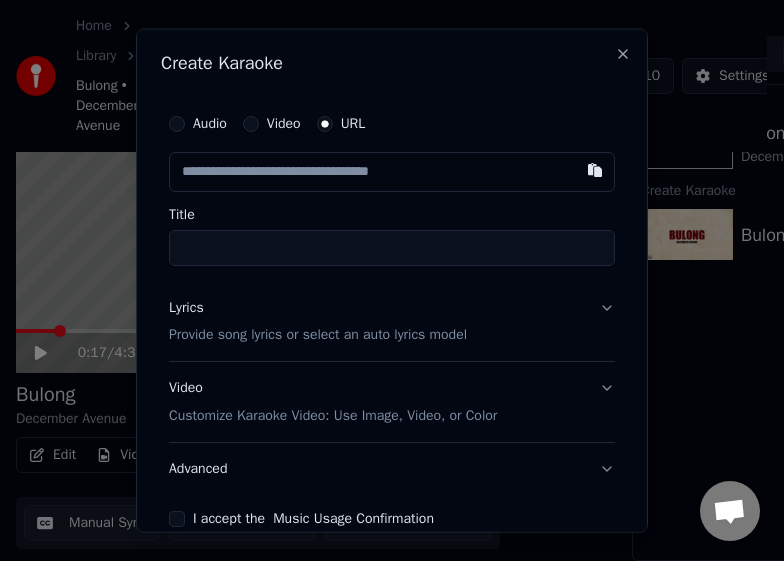 click at bounding box center [595, 169] 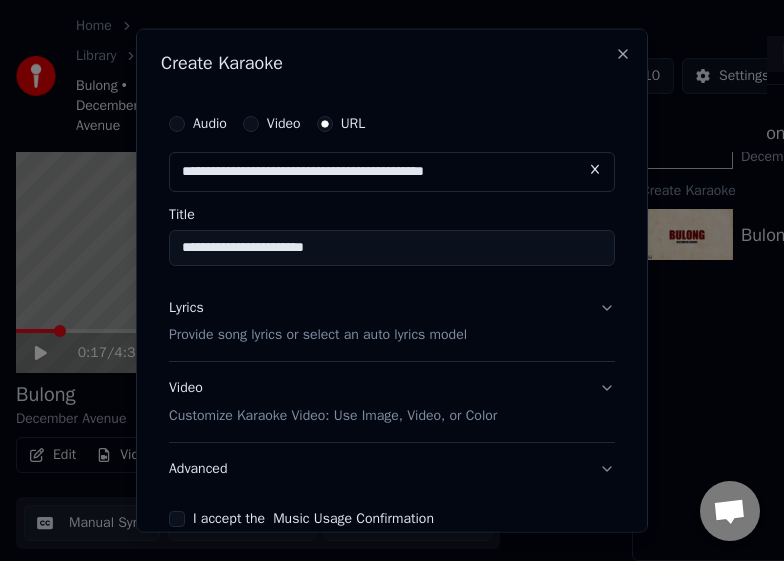 drag, startPoint x: 297, startPoint y: 250, endPoint x: 346, endPoint y: 248, distance: 49.0408 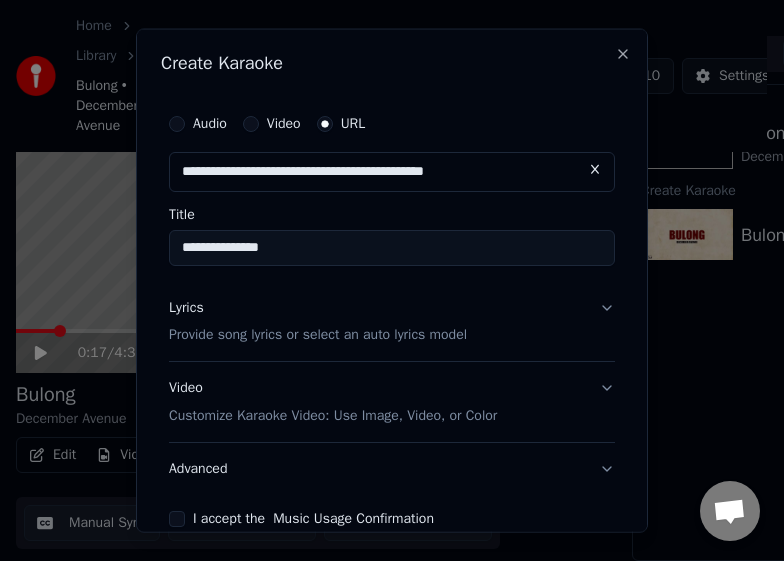 type on "**********" 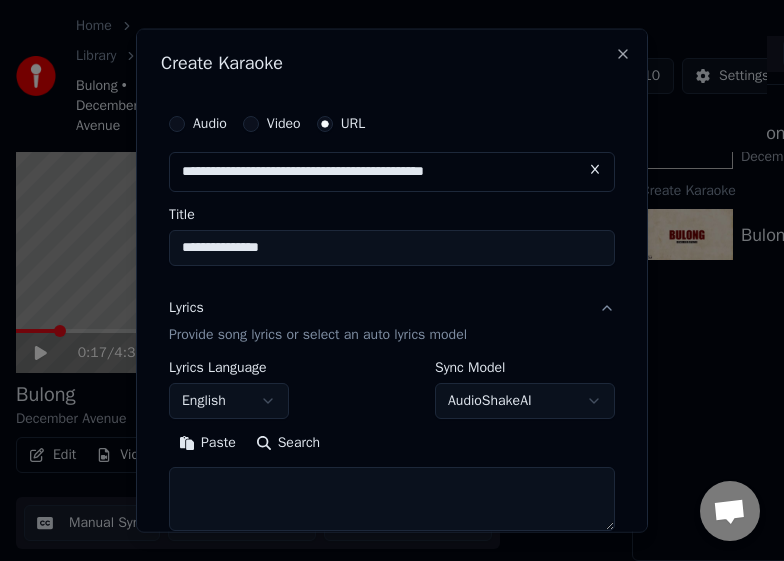 click on "Search" at bounding box center (288, 443) 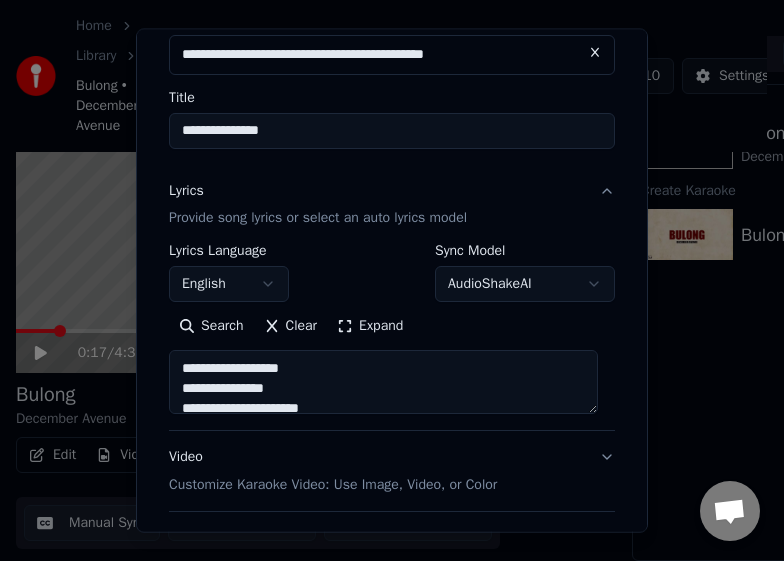 scroll, scrollTop: 118, scrollLeft: 0, axis: vertical 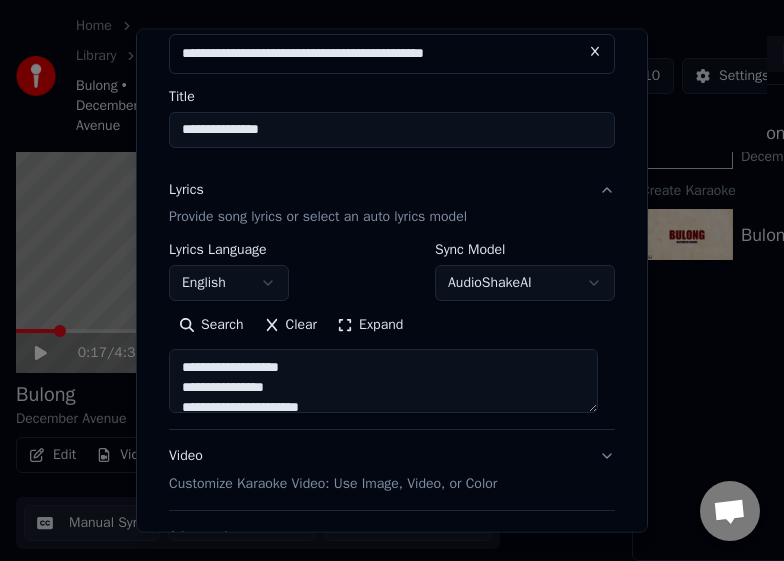 click on "Expand" at bounding box center (370, 325) 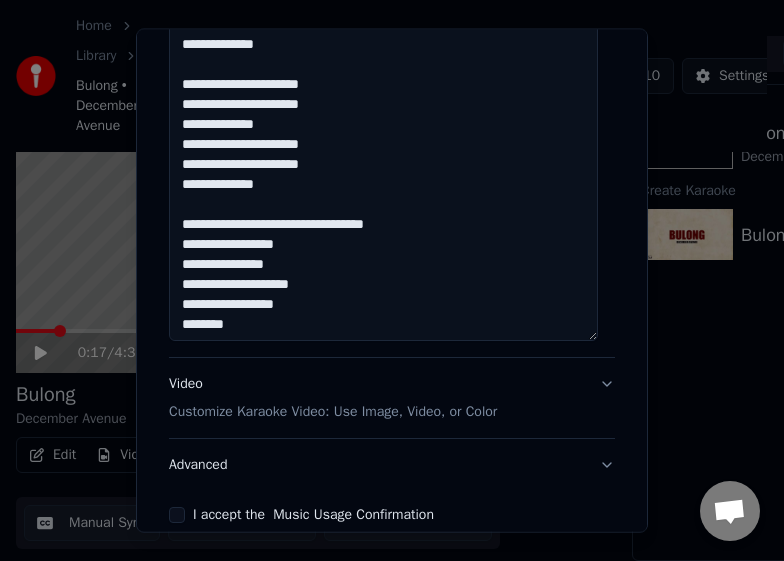 scroll, scrollTop: 1065, scrollLeft: 0, axis: vertical 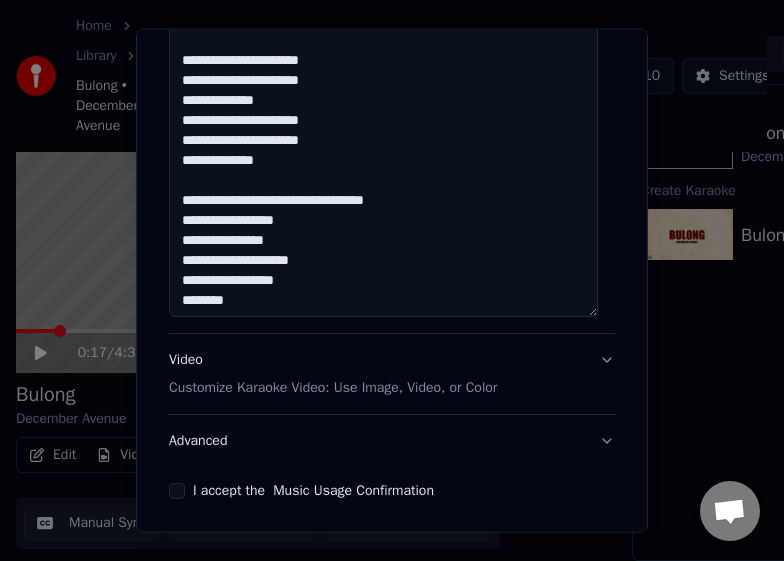 click on "Video Customize Karaoke Video: Use Image, Video, or Color" at bounding box center [392, 374] 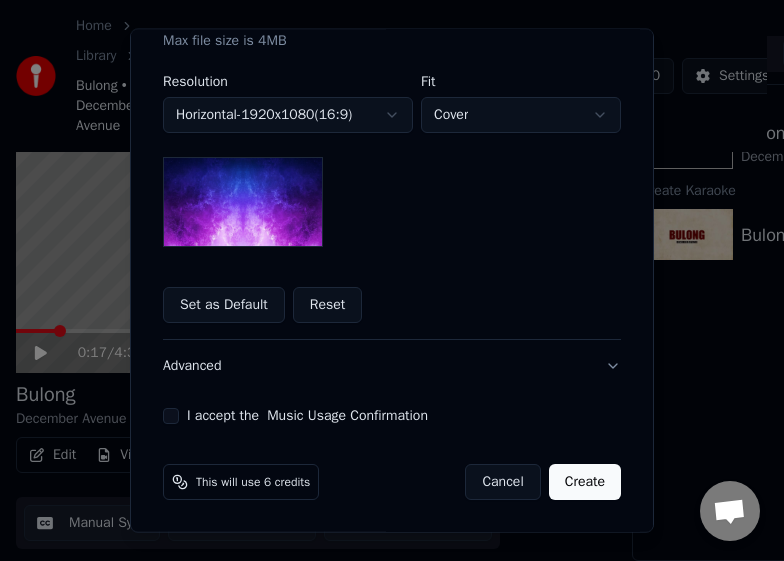 scroll, scrollTop: 497, scrollLeft: 0, axis: vertical 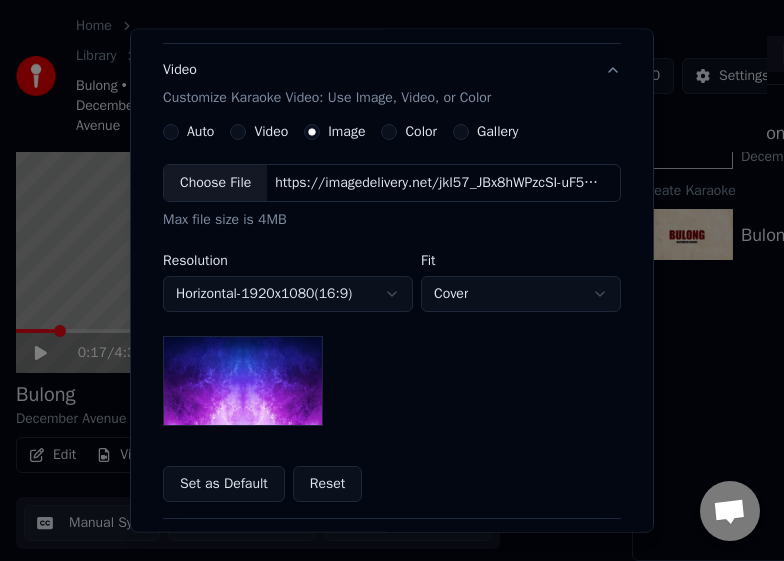 click at bounding box center [243, 381] 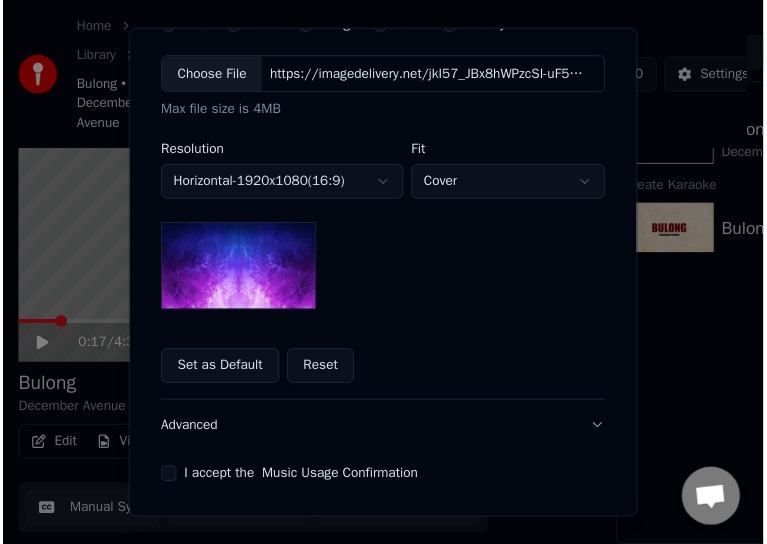 scroll, scrollTop: 497, scrollLeft: 0, axis: vertical 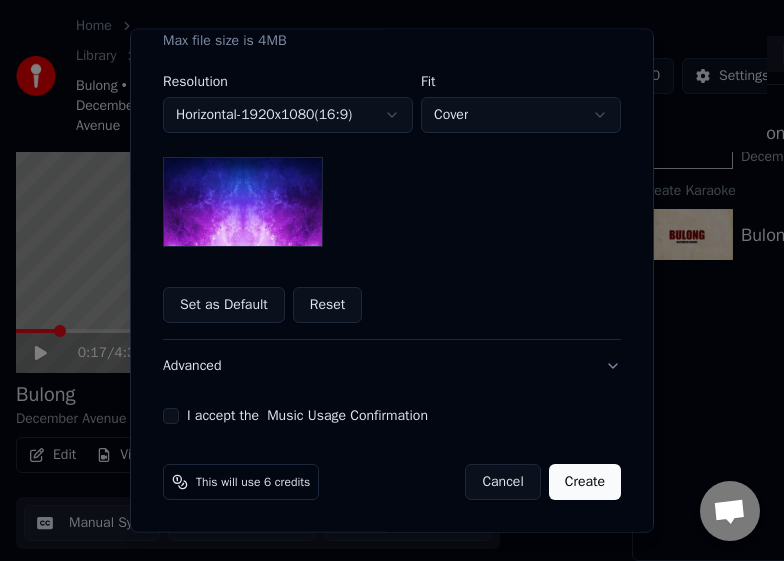 click on "I accept the   Music Usage Confirmation" at bounding box center (171, 416) 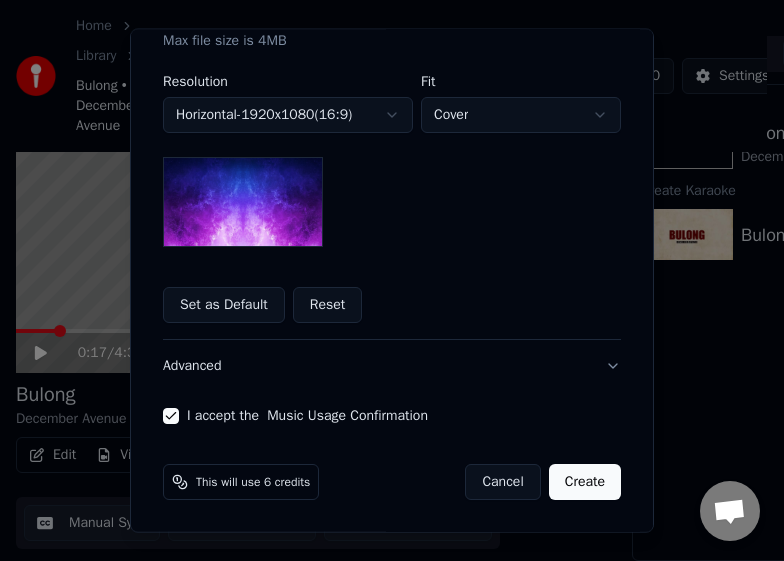 click on "This will use 6 credits" at bounding box center (253, 482) 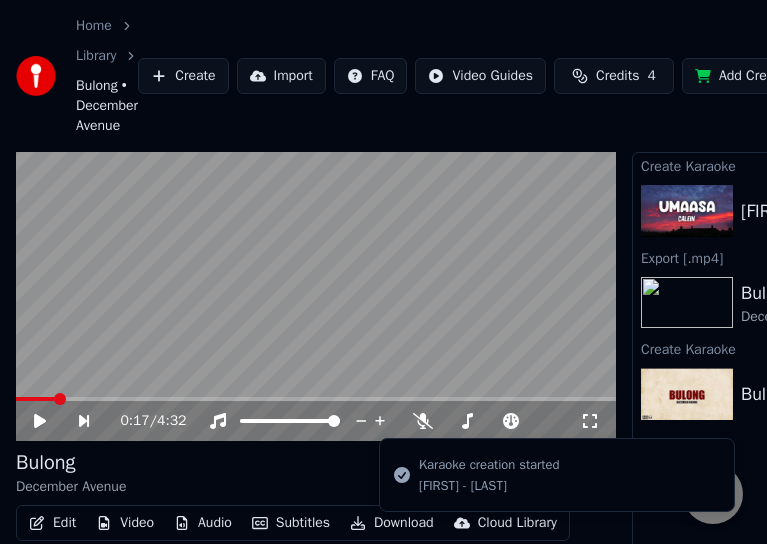 scroll, scrollTop: 0, scrollLeft: 0, axis: both 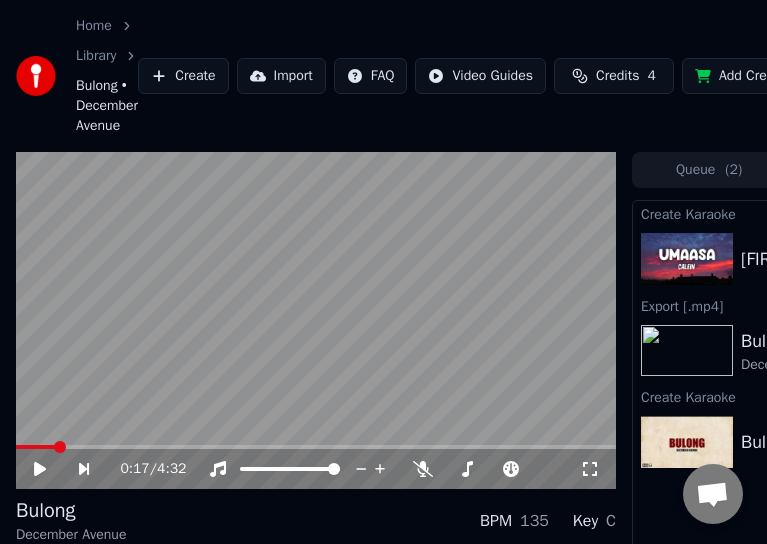 click at bounding box center [687, 259] 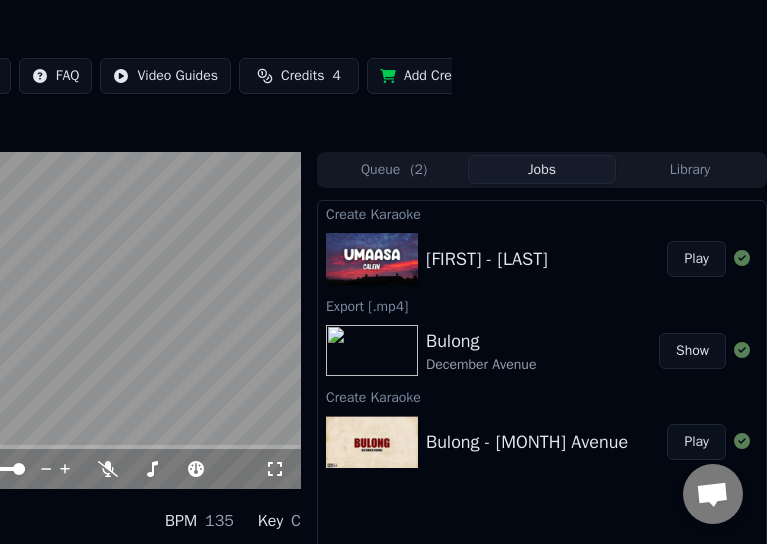 click on "( 2 )" at bounding box center [418, 170] 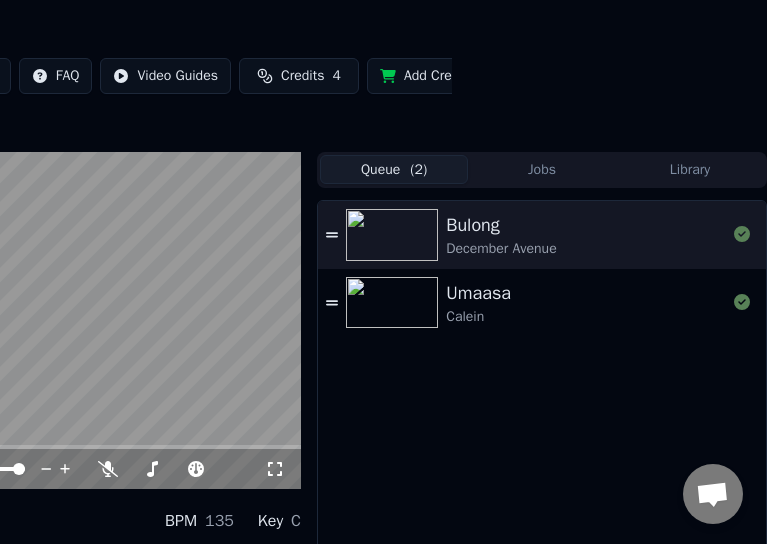 click on "Bulong" at bounding box center (501, 225) 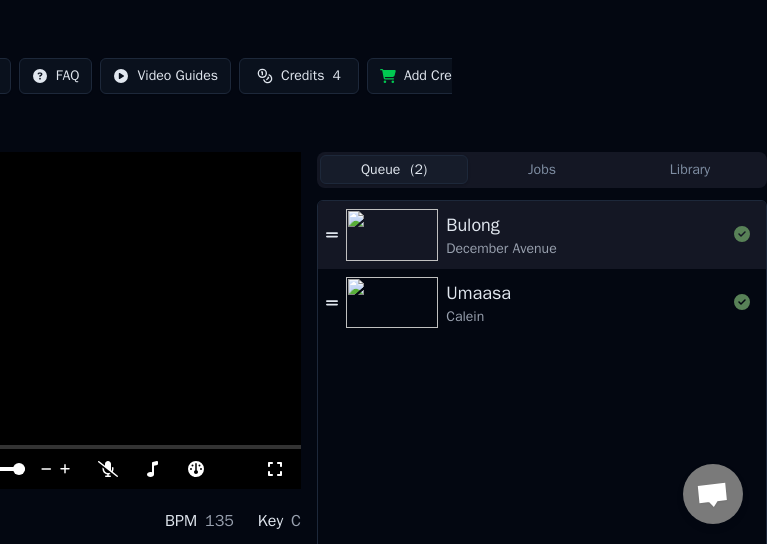 click on "Umaasa" at bounding box center (478, 293) 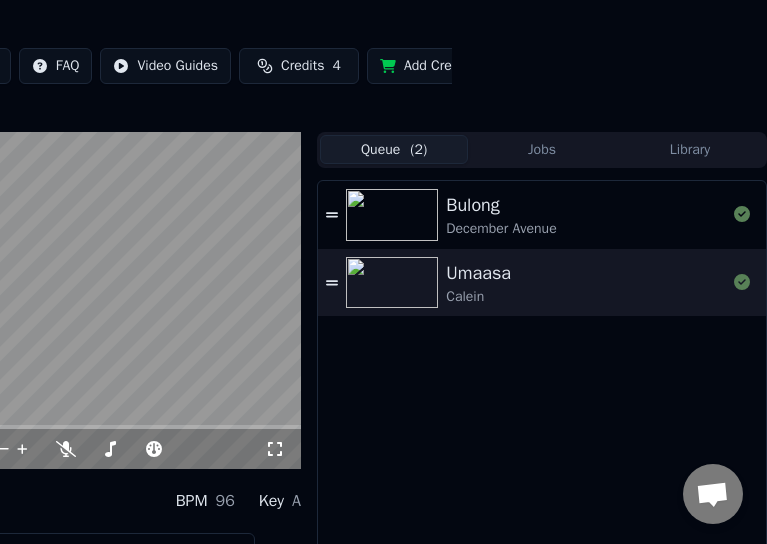 scroll, scrollTop: 0, scrollLeft: 0, axis: both 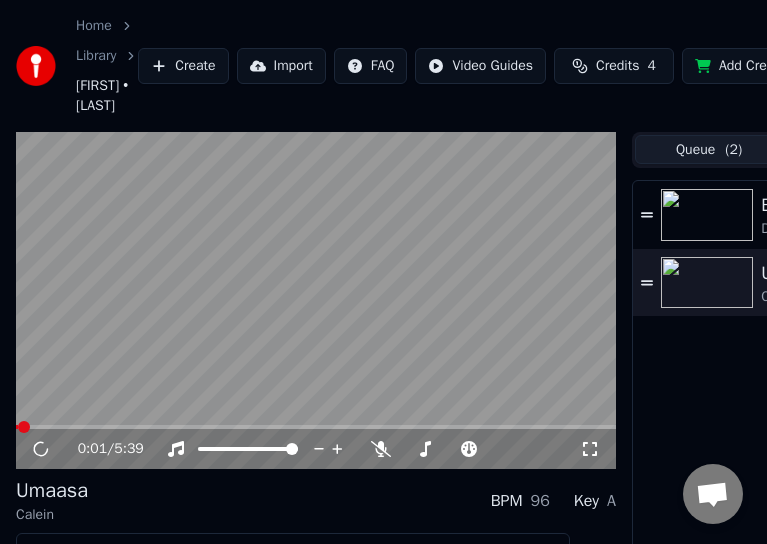 click at bounding box center (24, 427) 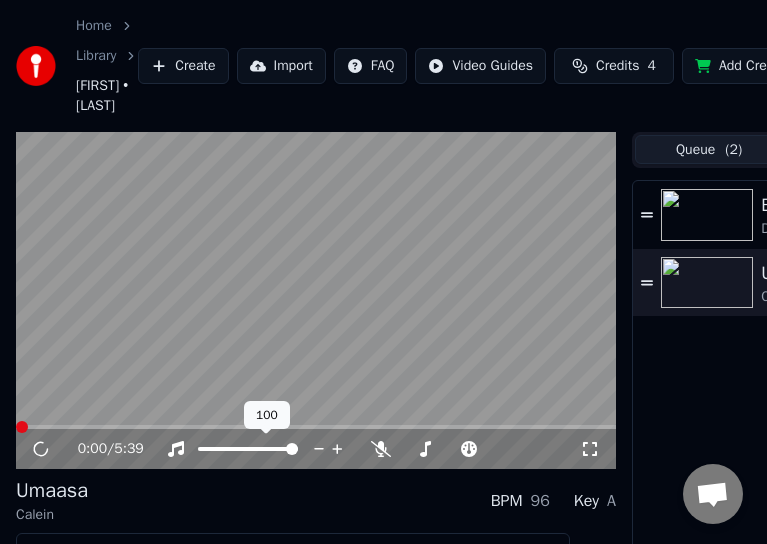 click at bounding box center (292, 449) 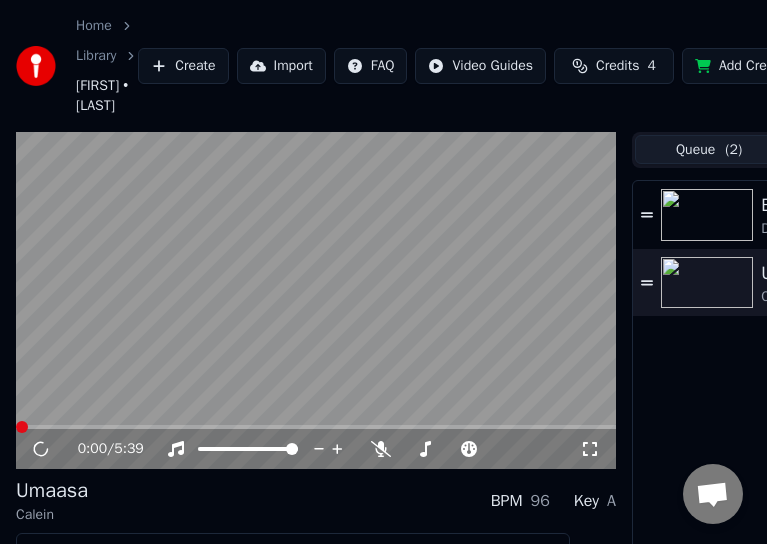 click on "Queue ( 2 )" at bounding box center [709, 149] 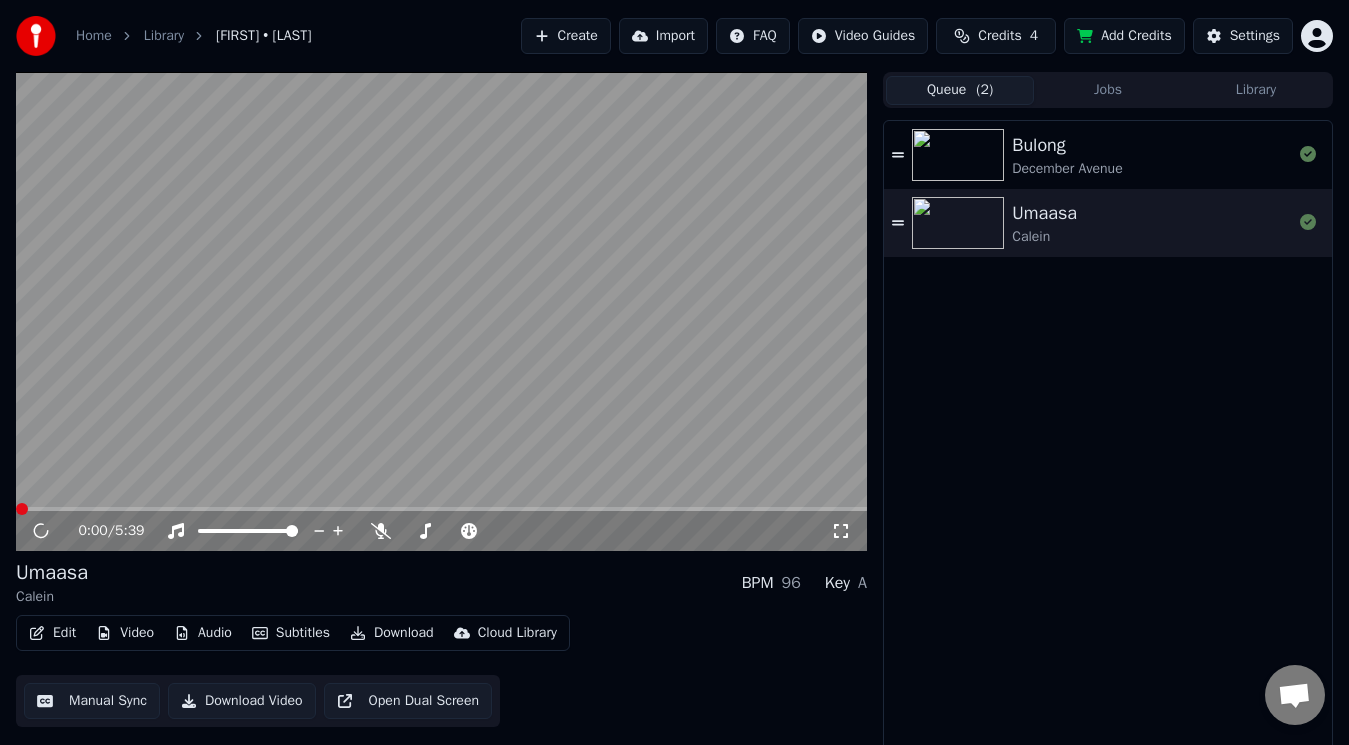 click on "Jobs" at bounding box center (1108, 90) 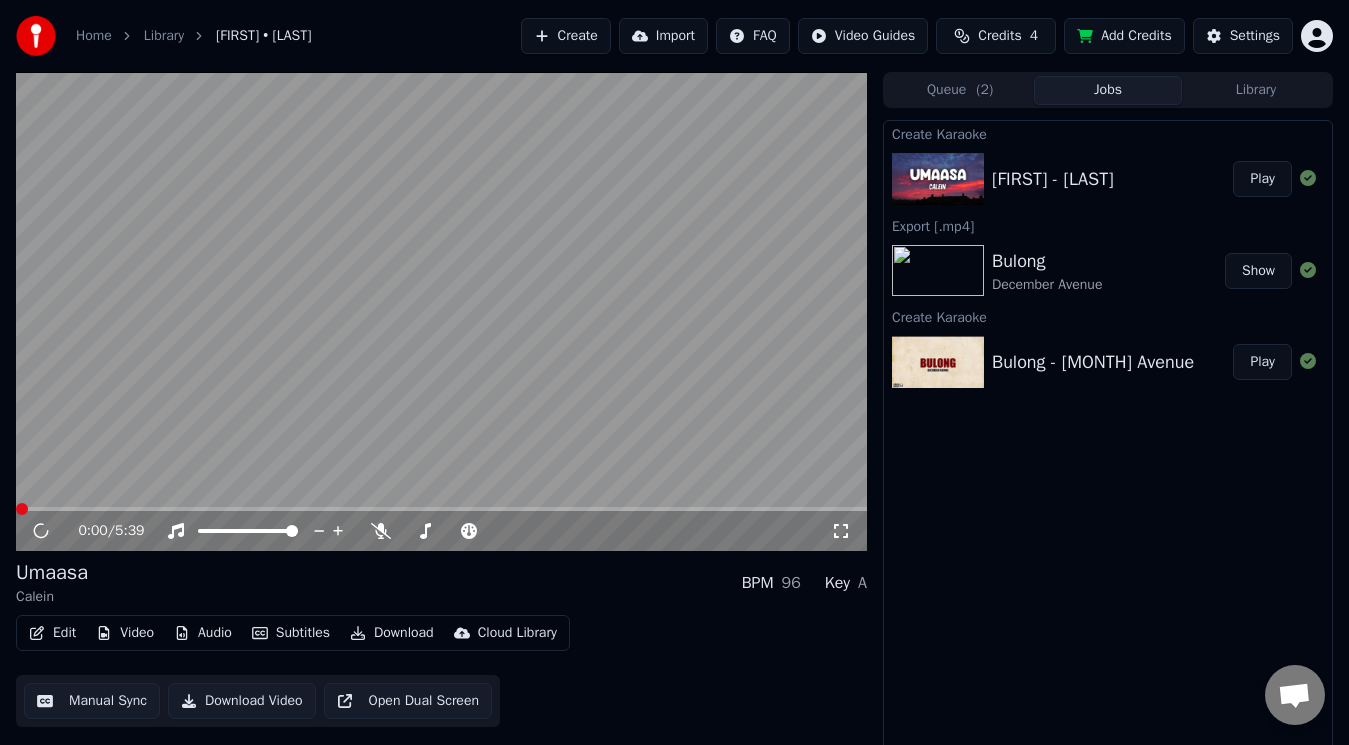 click on "[FIRST] - [LAST]" at bounding box center [1053, 179] 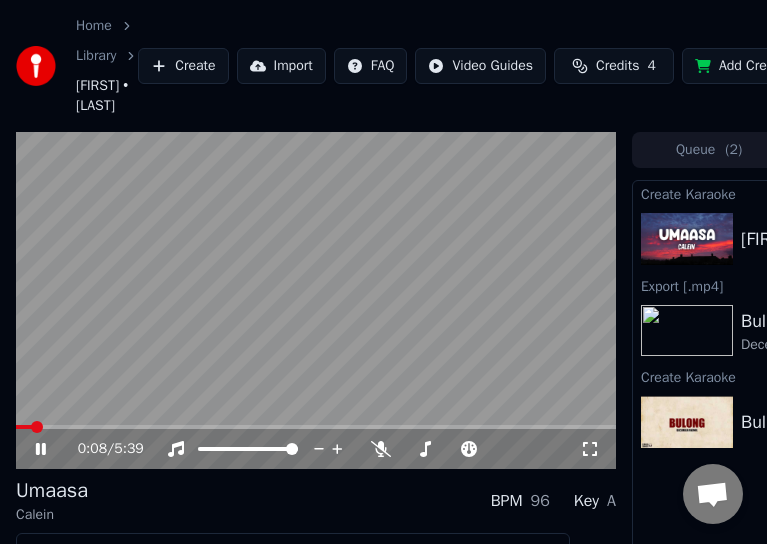 click at bounding box center (316, 301) 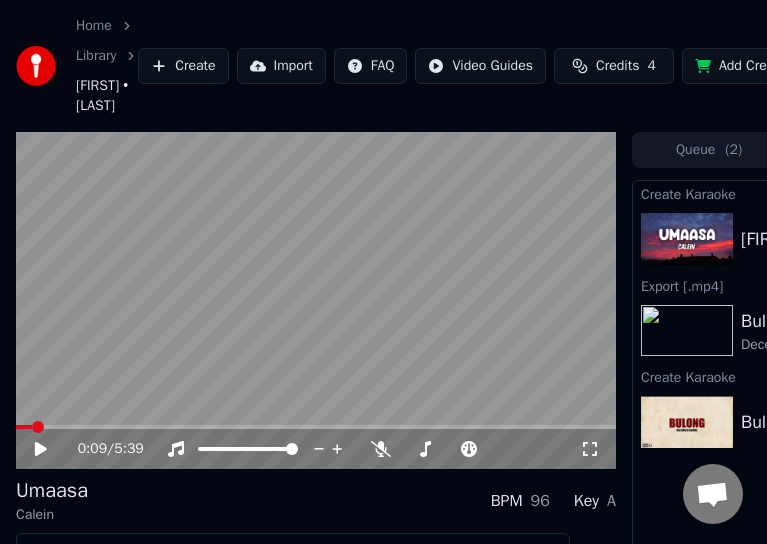 click at bounding box center (55, 449) 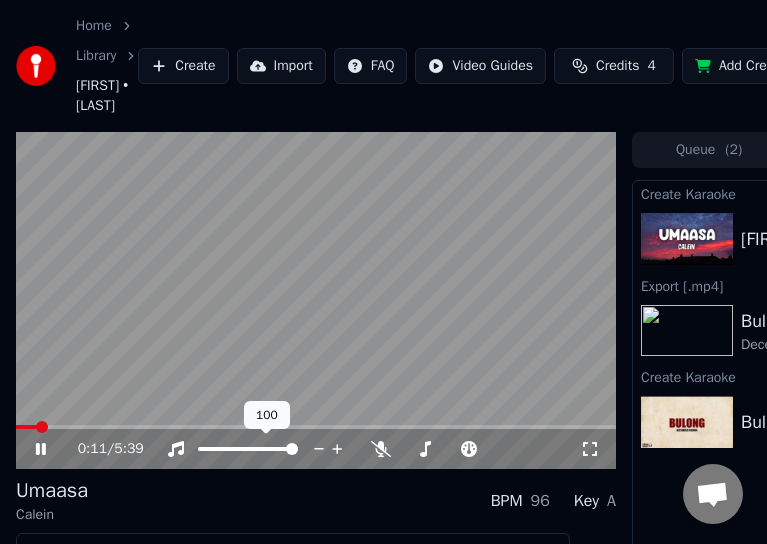 click at bounding box center (319, 449) 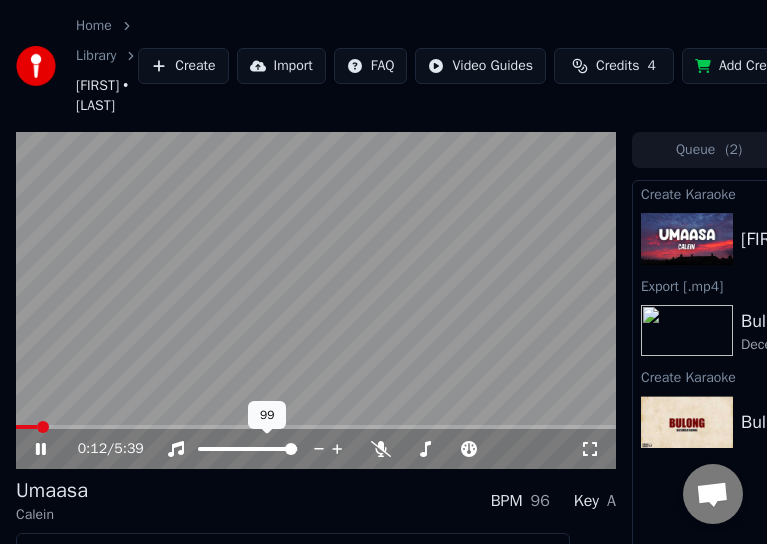 click at bounding box center [319, 449] 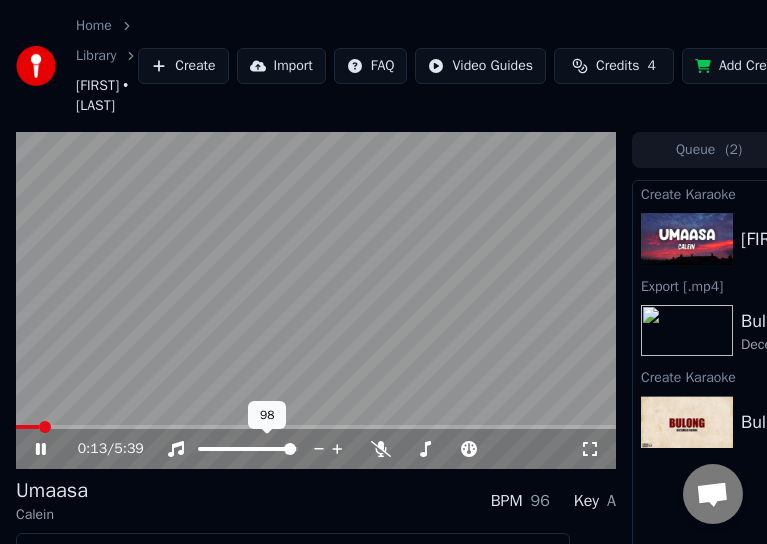 click at bounding box center [319, 449] 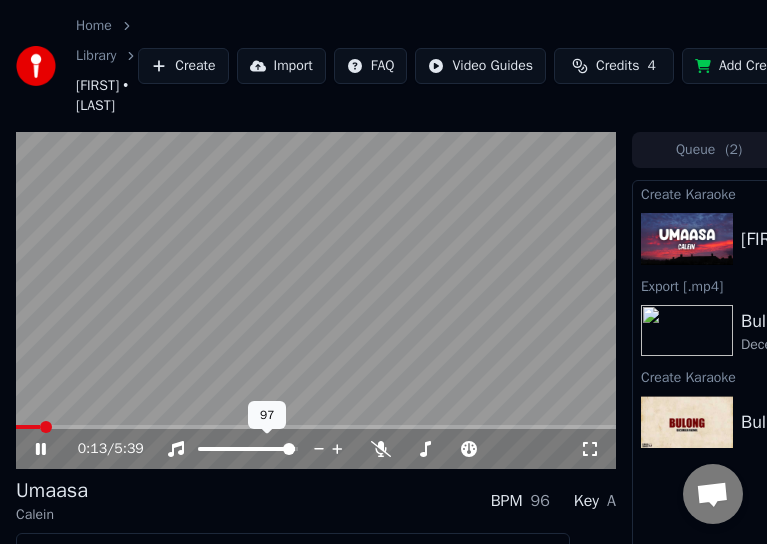 click at bounding box center (319, 449) 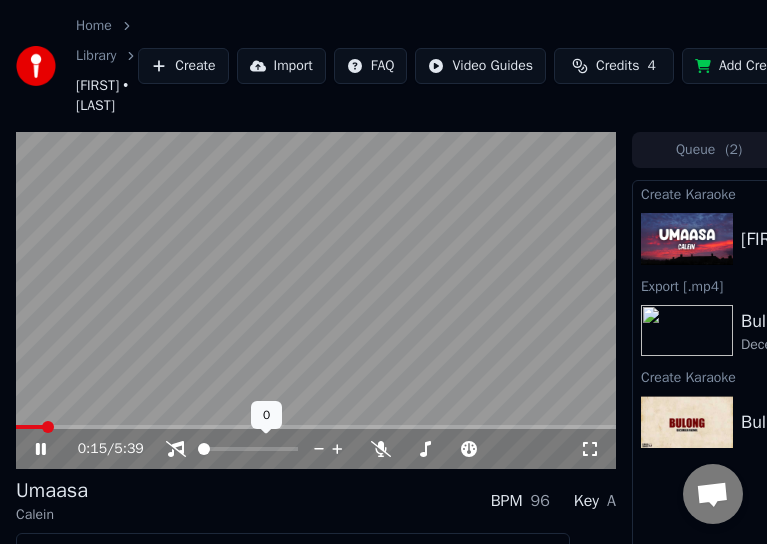 click at bounding box center [204, 449] 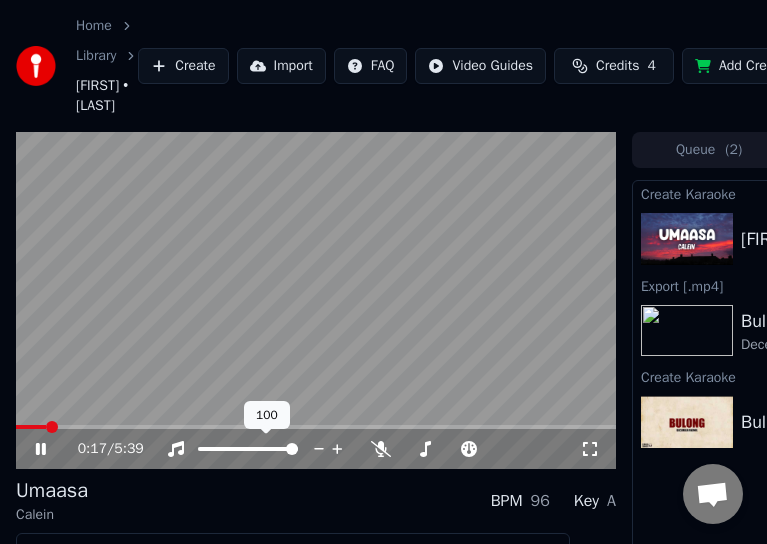 click at bounding box center [292, 449] 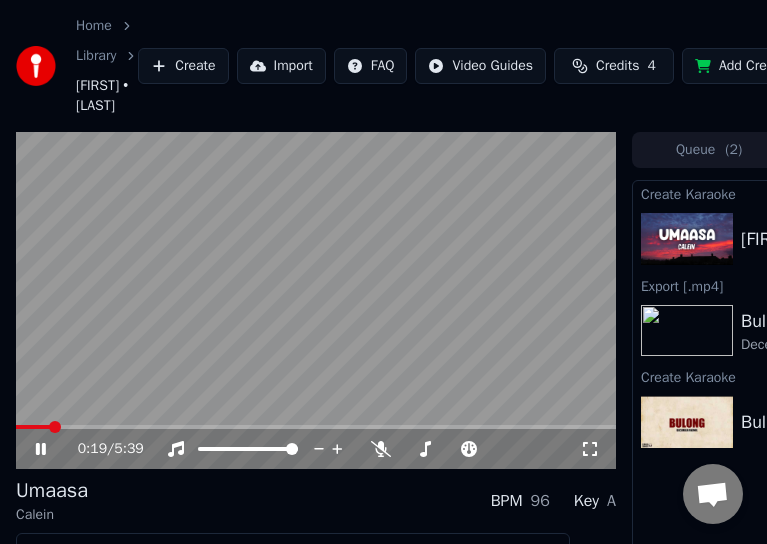 click at bounding box center (316, 301) 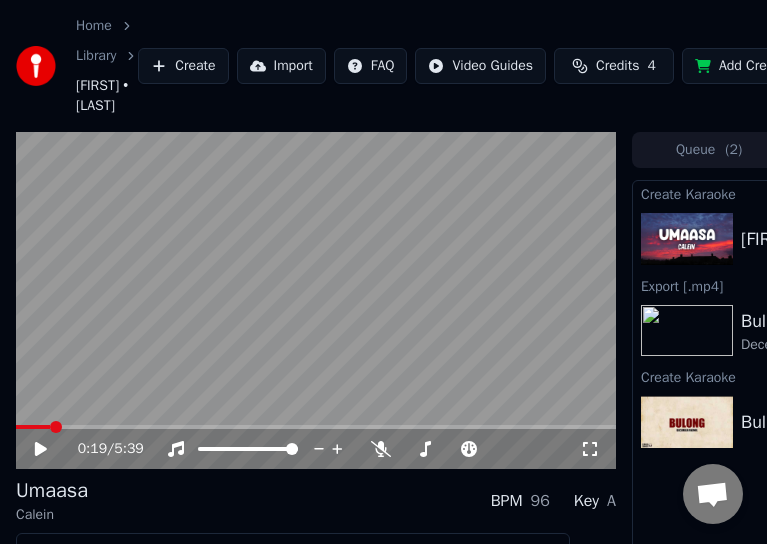 click at bounding box center (316, 427) 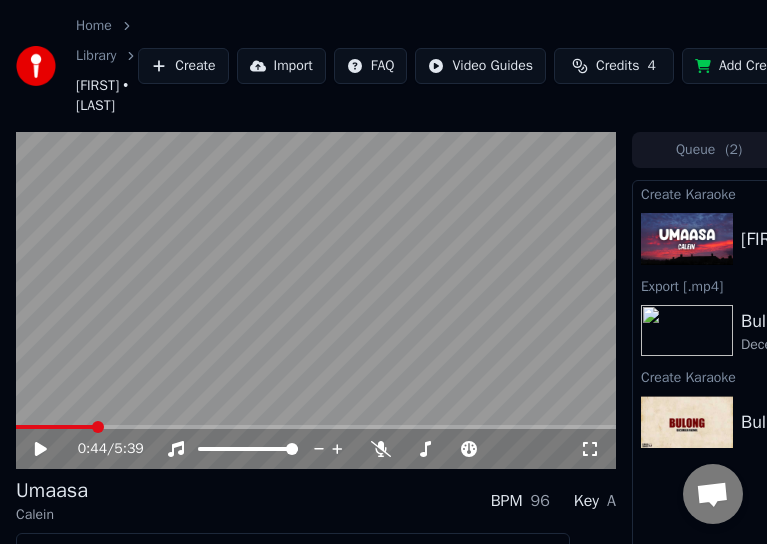click on "0:44  /  5:39" at bounding box center [316, 449] 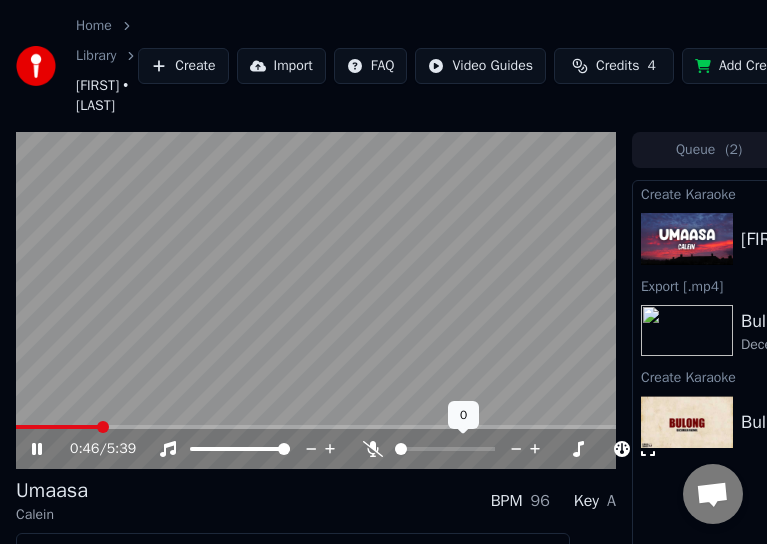 drag, startPoint x: 411, startPoint y: 444, endPoint x: 472, endPoint y: 450, distance: 61.294373 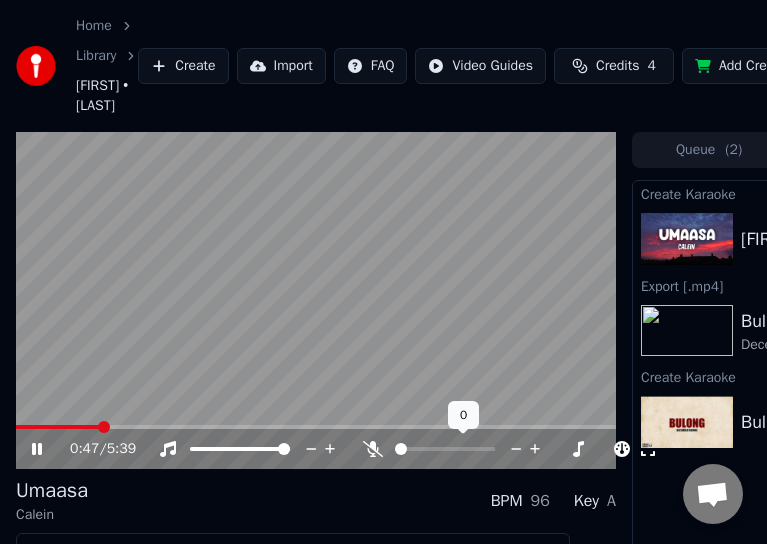 click at bounding box center [463, 449] 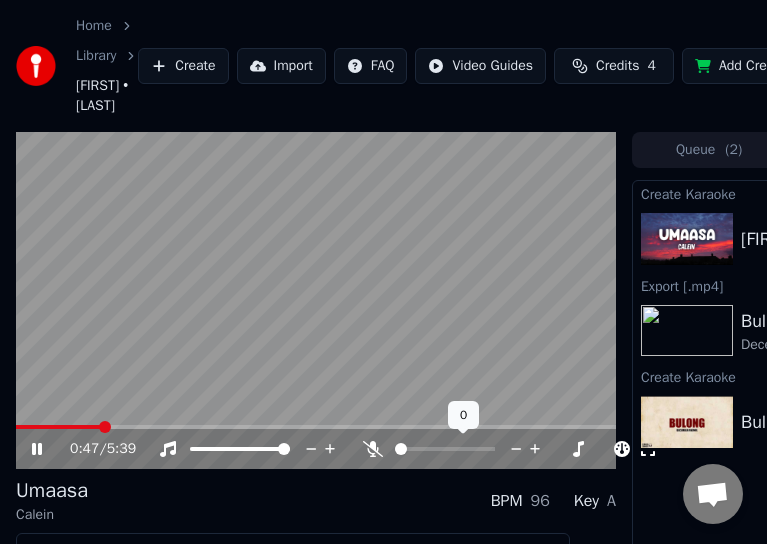 click at bounding box center (445, 449) 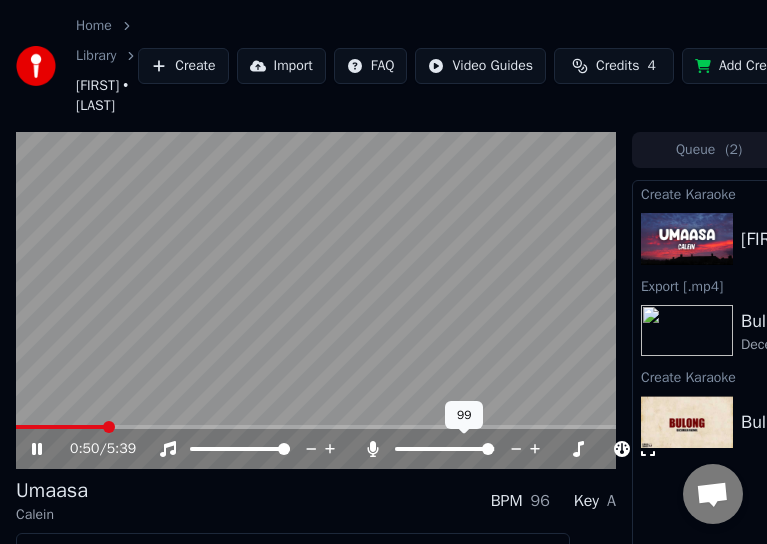 click at bounding box center [488, 449] 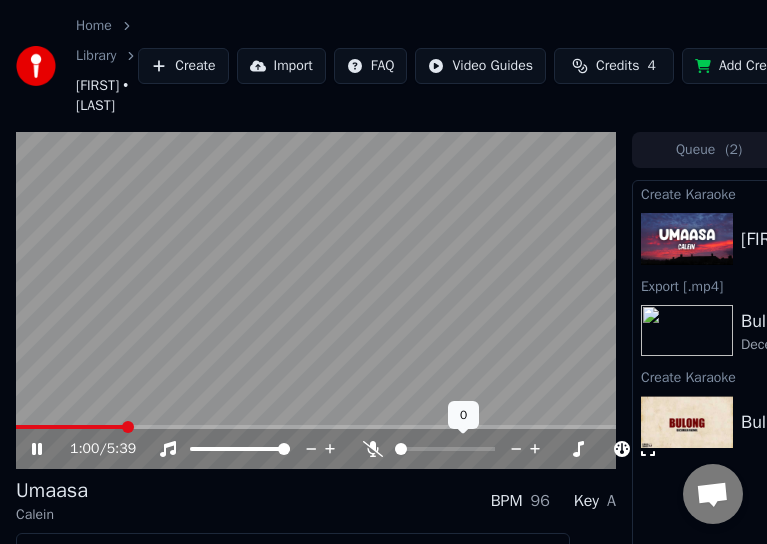 click at bounding box center [401, 449] 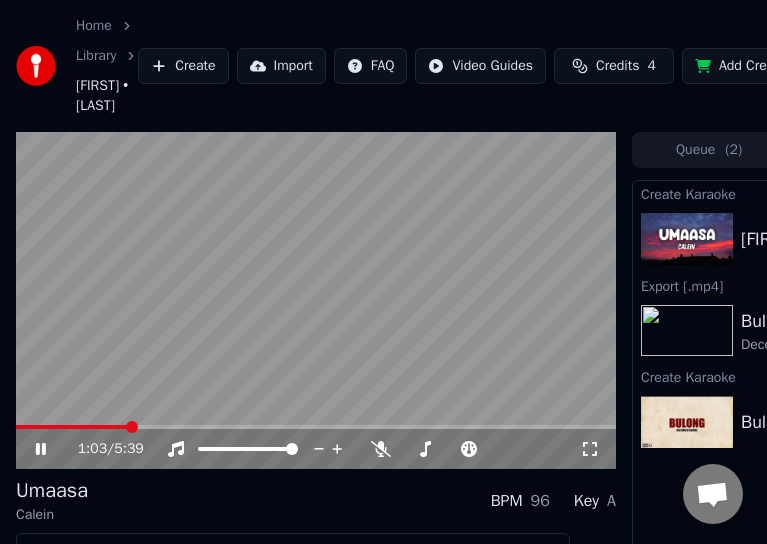 click at bounding box center [72, 427] 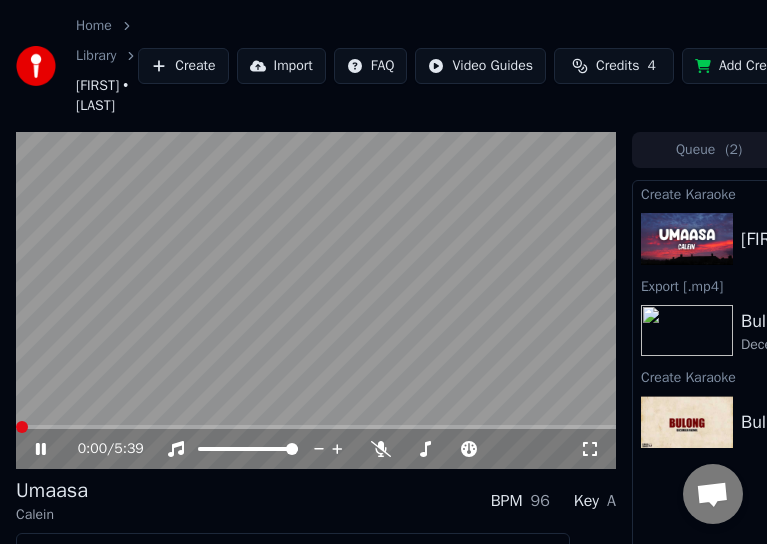 click at bounding box center [16, 427] 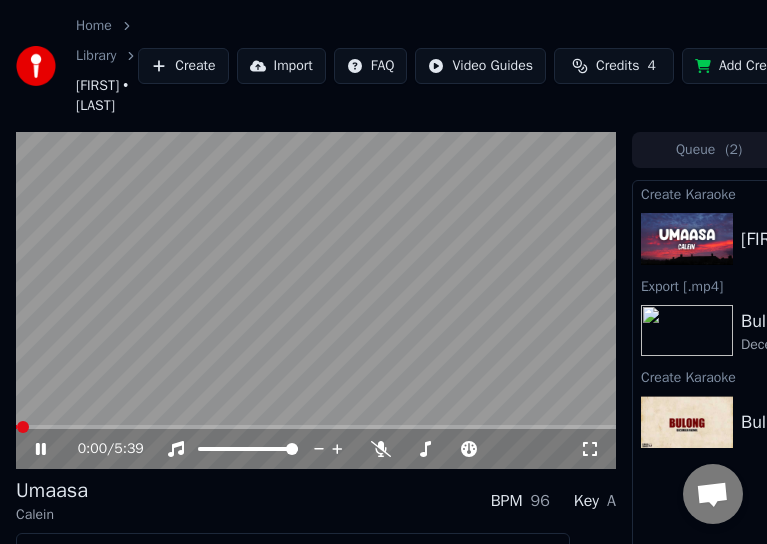 click at bounding box center [55, 449] 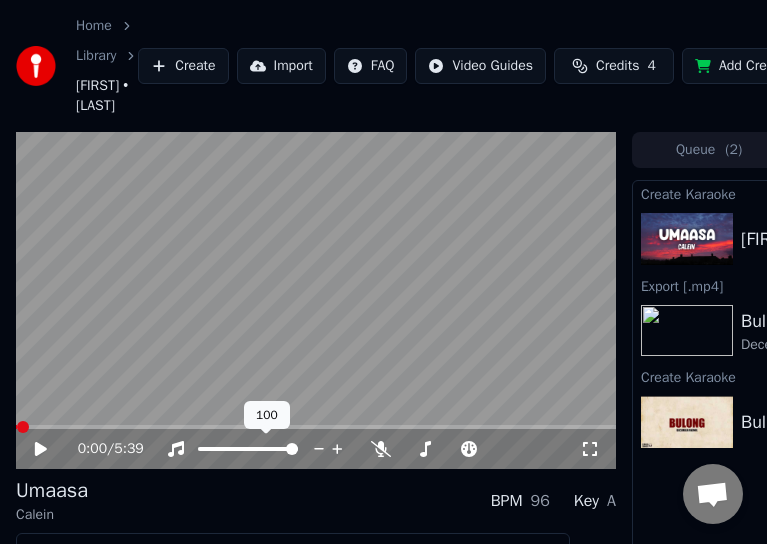 click at bounding box center [292, 449] 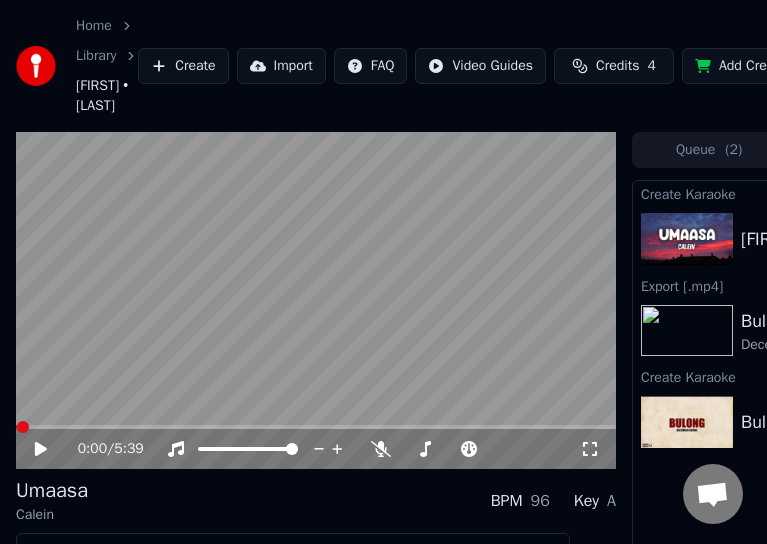 click at bounding box center (41, 449) 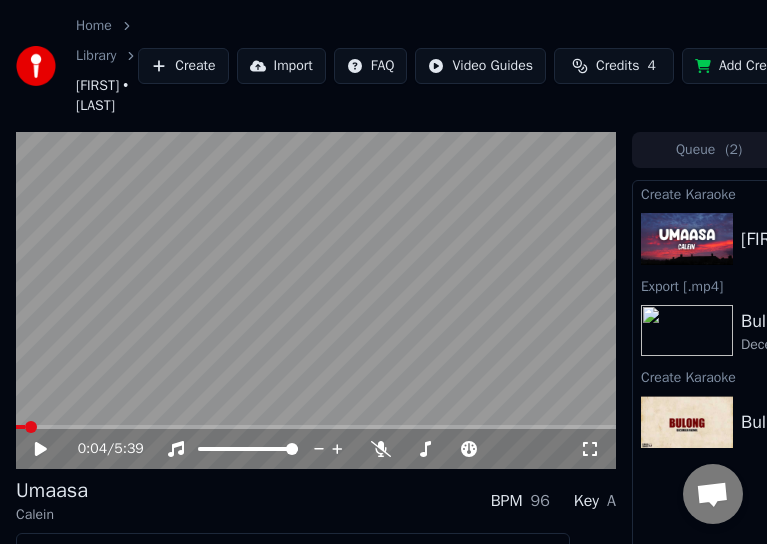 scroll, scrollTop: 113, scrollLeft: 0, axis: vertical 